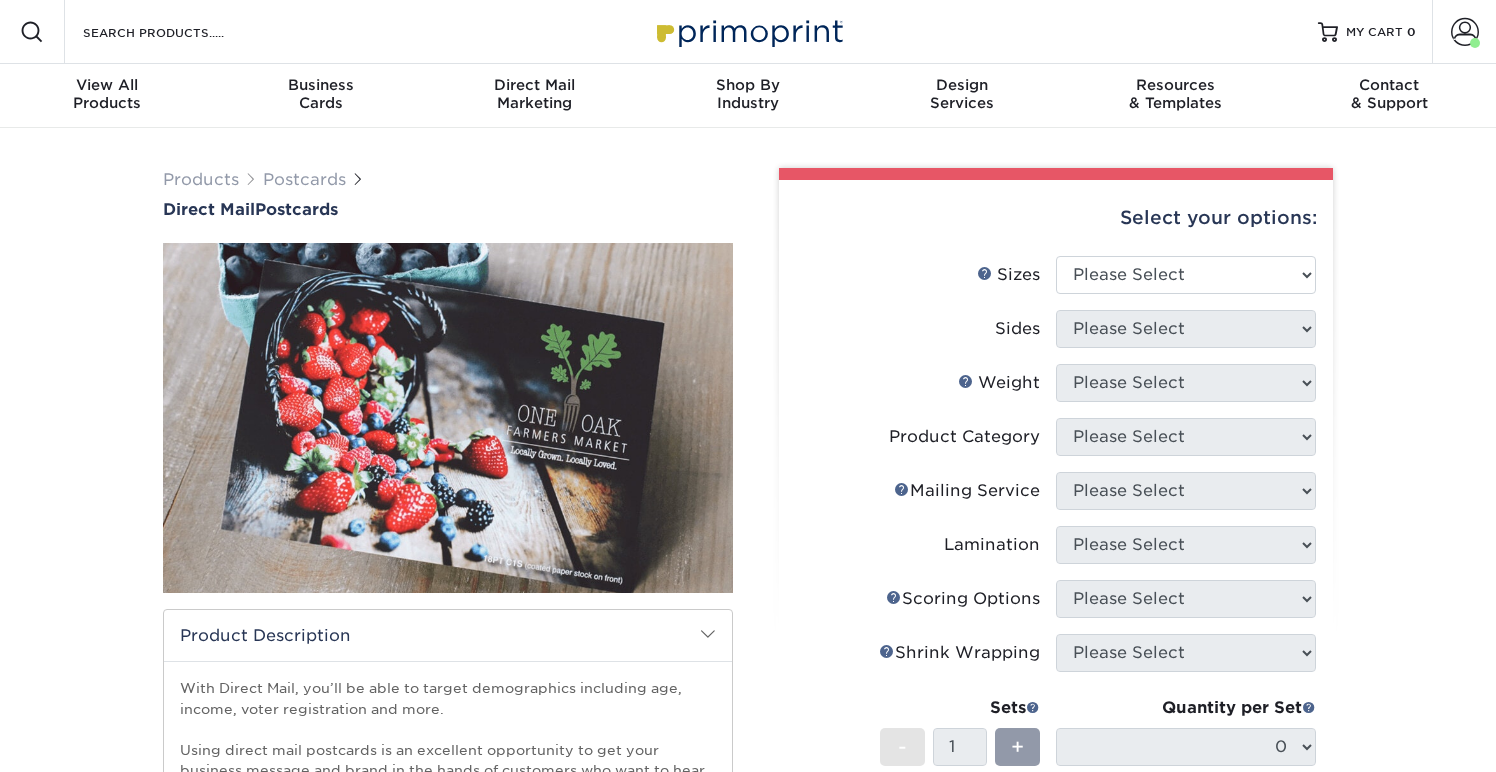 scroll, scrollTop: 0, scrollLeft: 0, axis: both 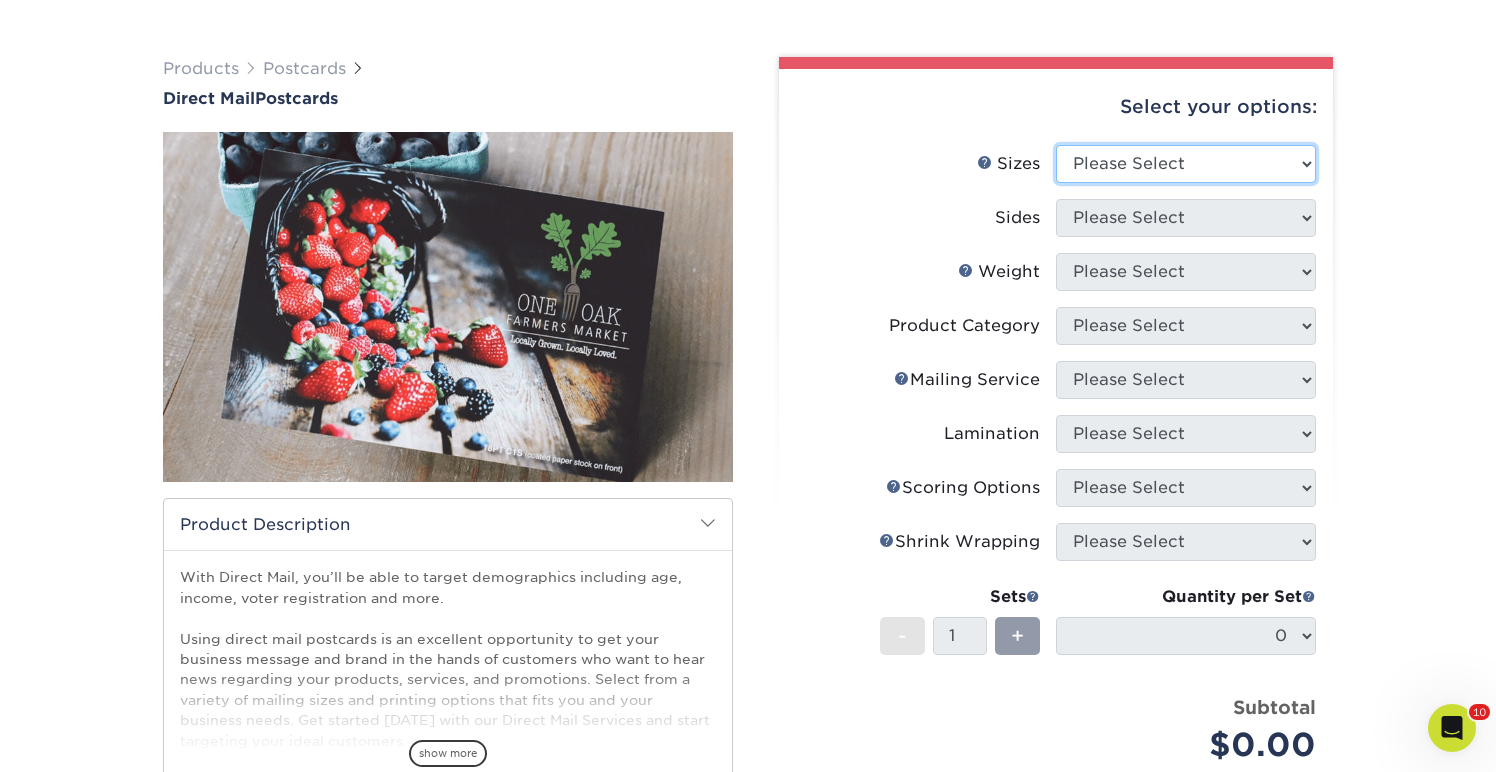 select on "6.50x9.00" 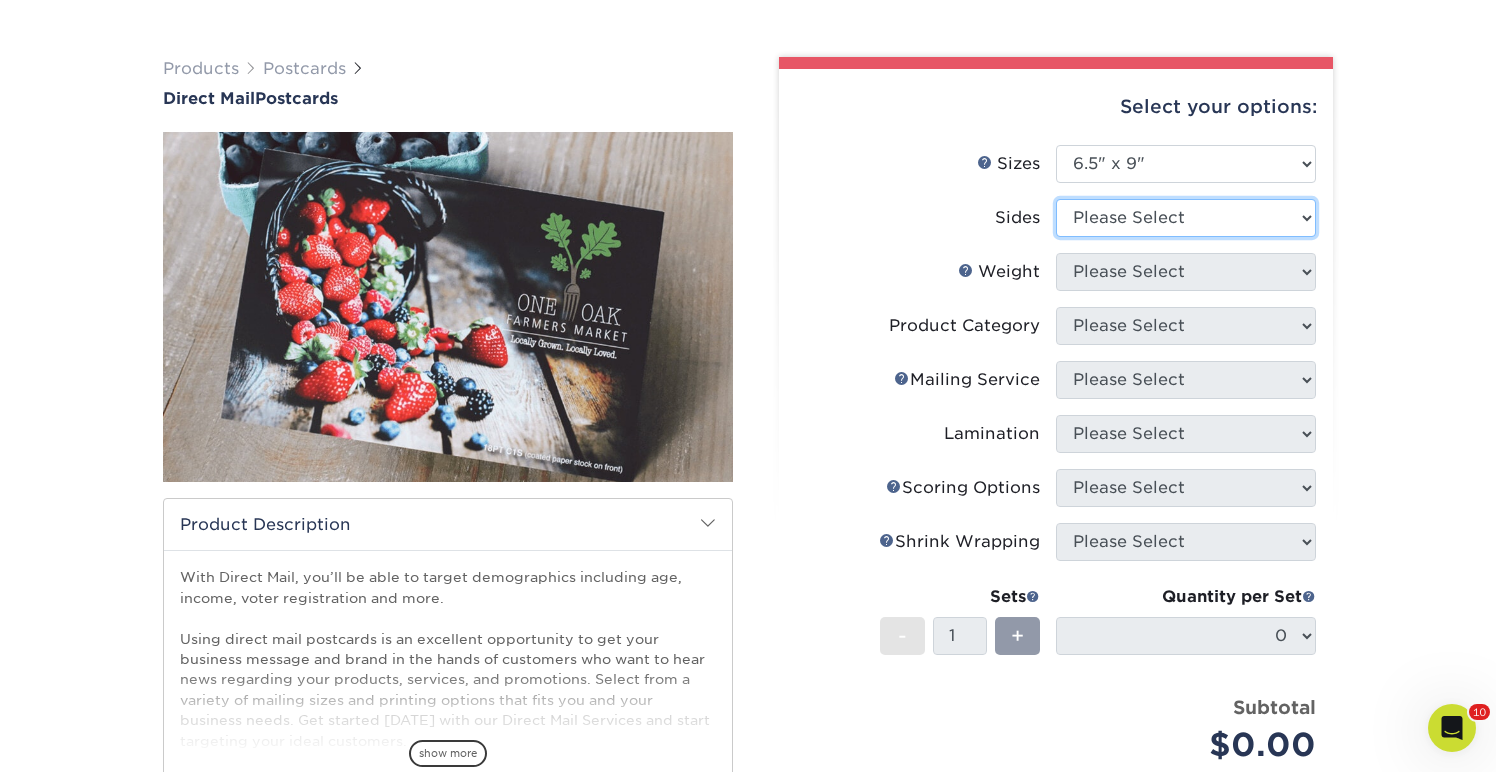 select on "13abbda7-1d64-4f25-8bb2-c179b224825d" 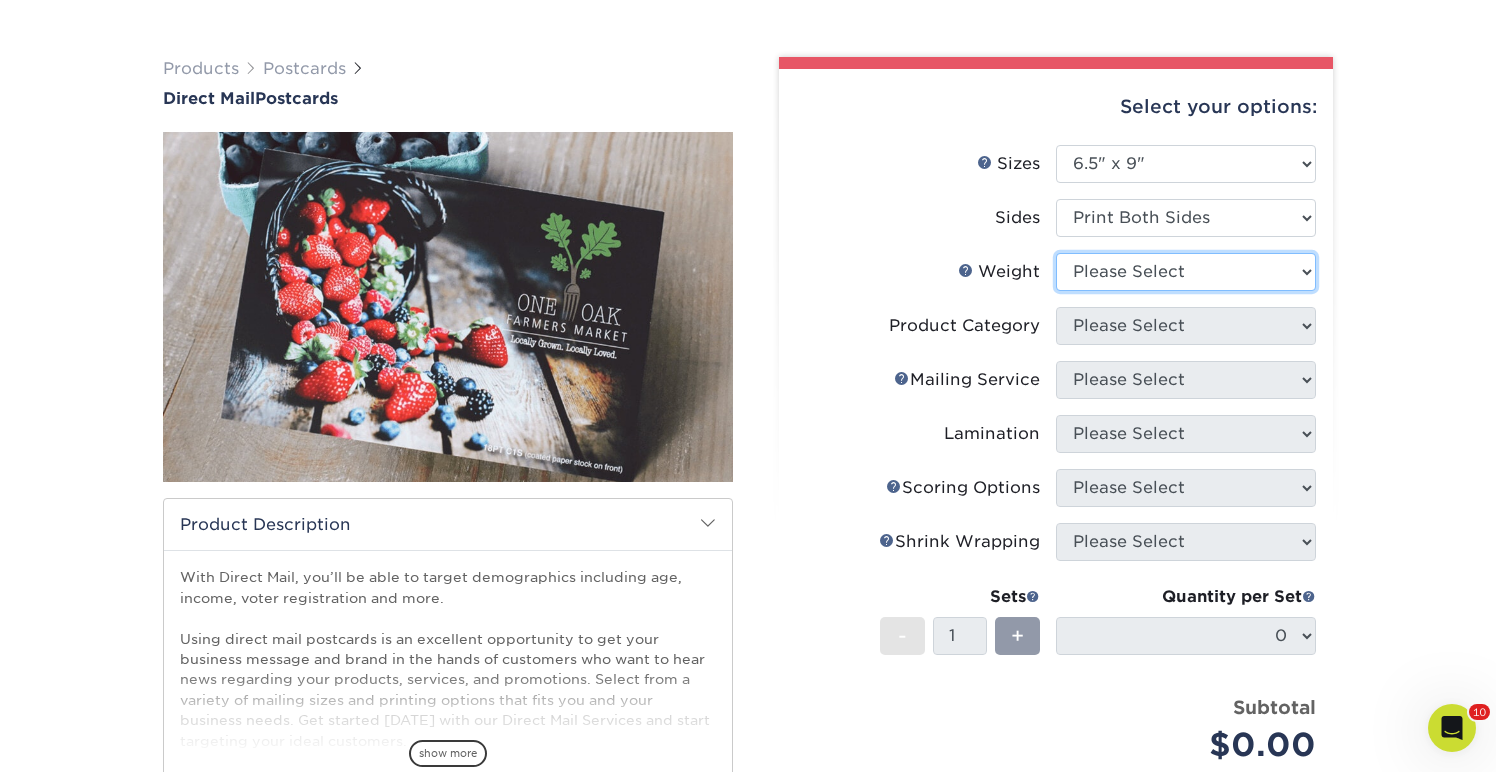 select on "14PT" 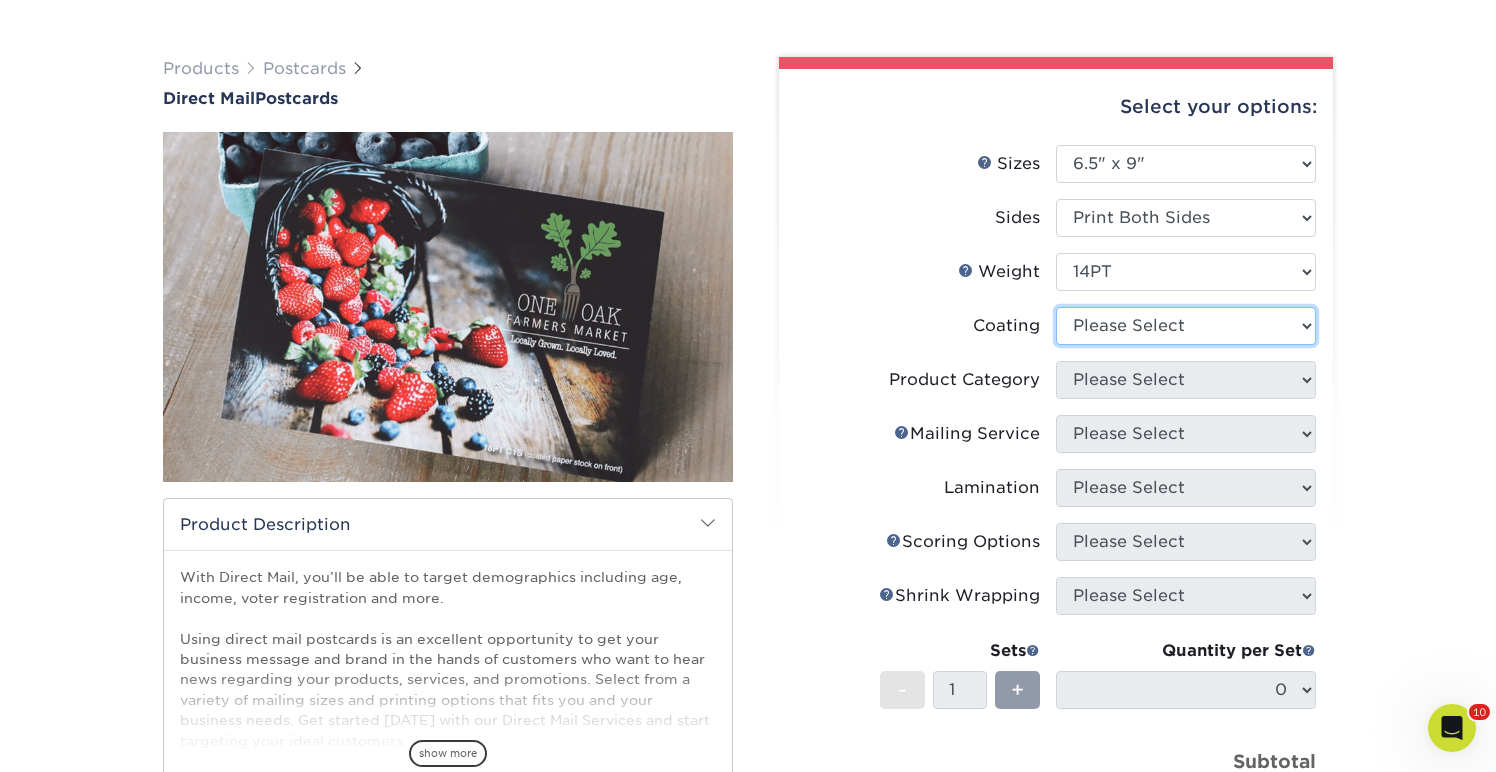 select on "ae367451-b2b8-45df-a344-0f05b6a12993" 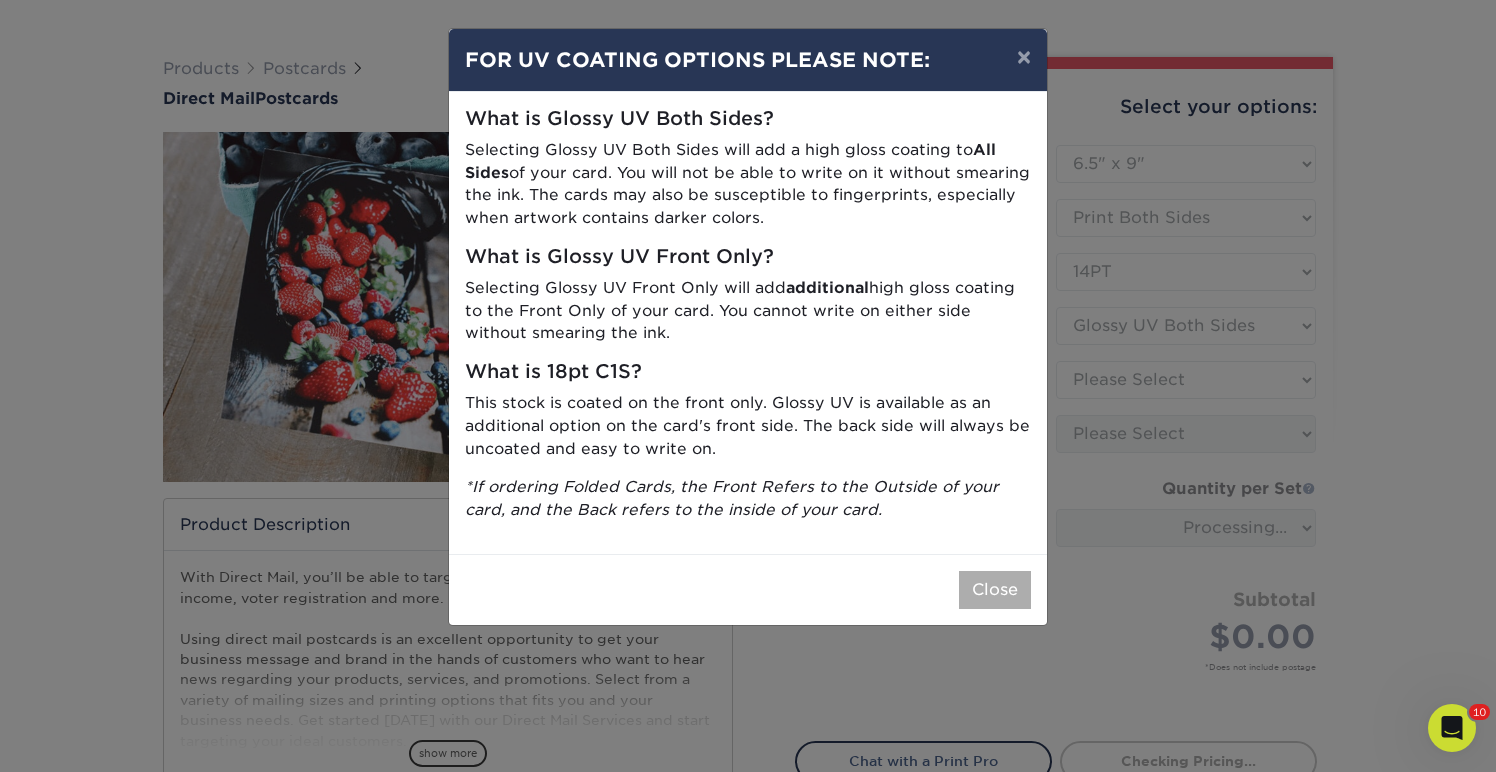 click on "Close" at bounding box center (995, 590) 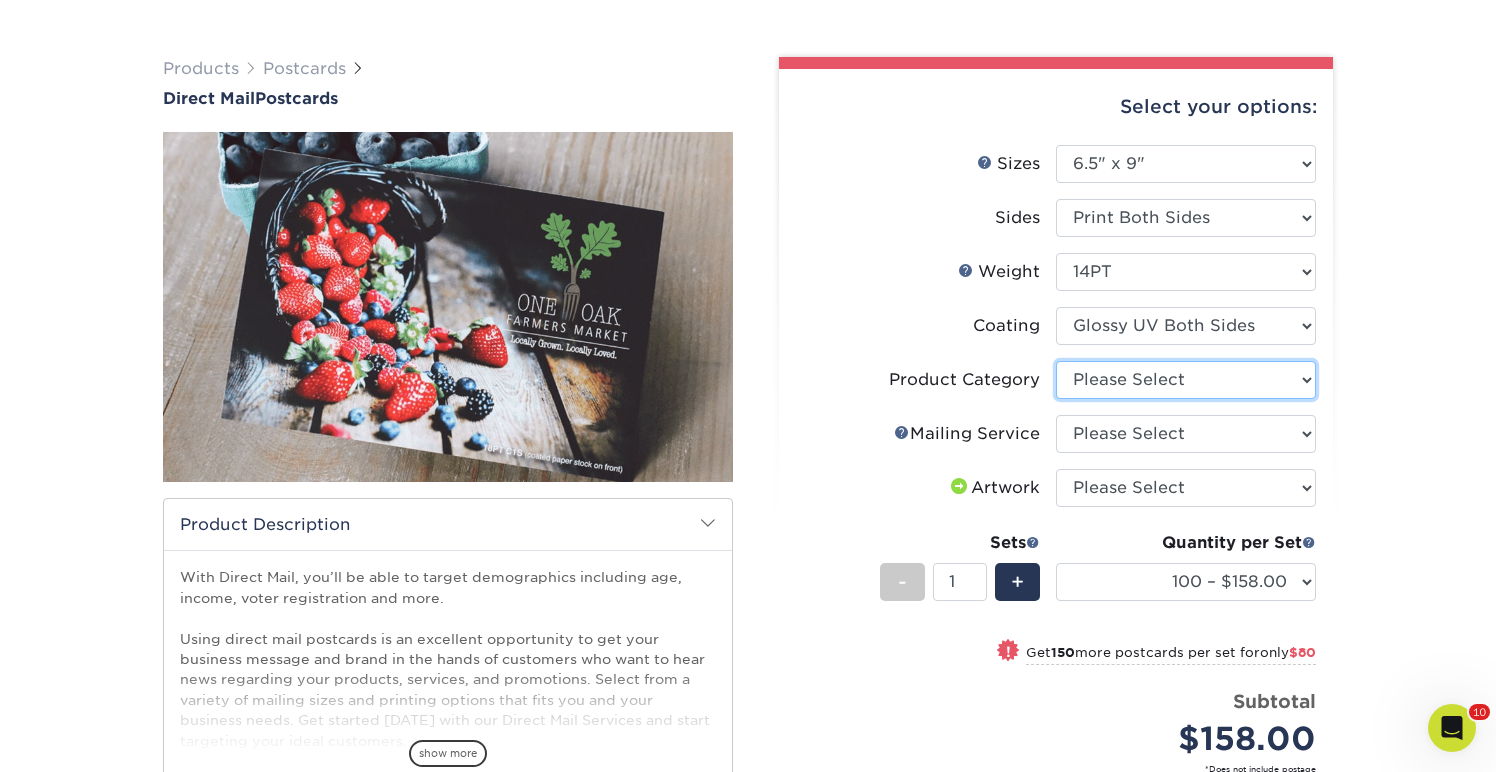 select on "9b7272e0-d6c8-4c3c-8e97-d3a1bcdab858" 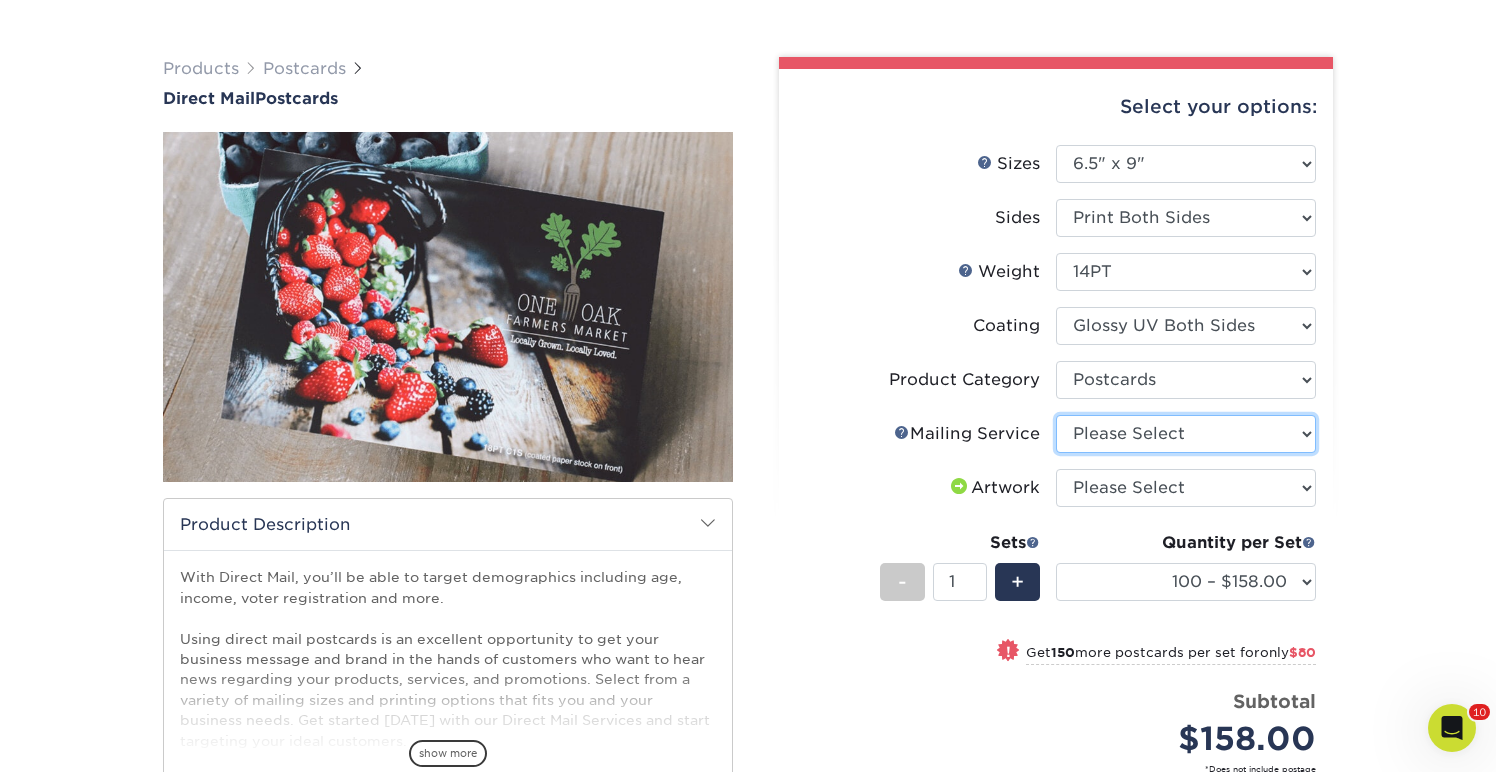 select on "d3cc0d54-e72f-41ce-80c5-e8486bf2cdb8" 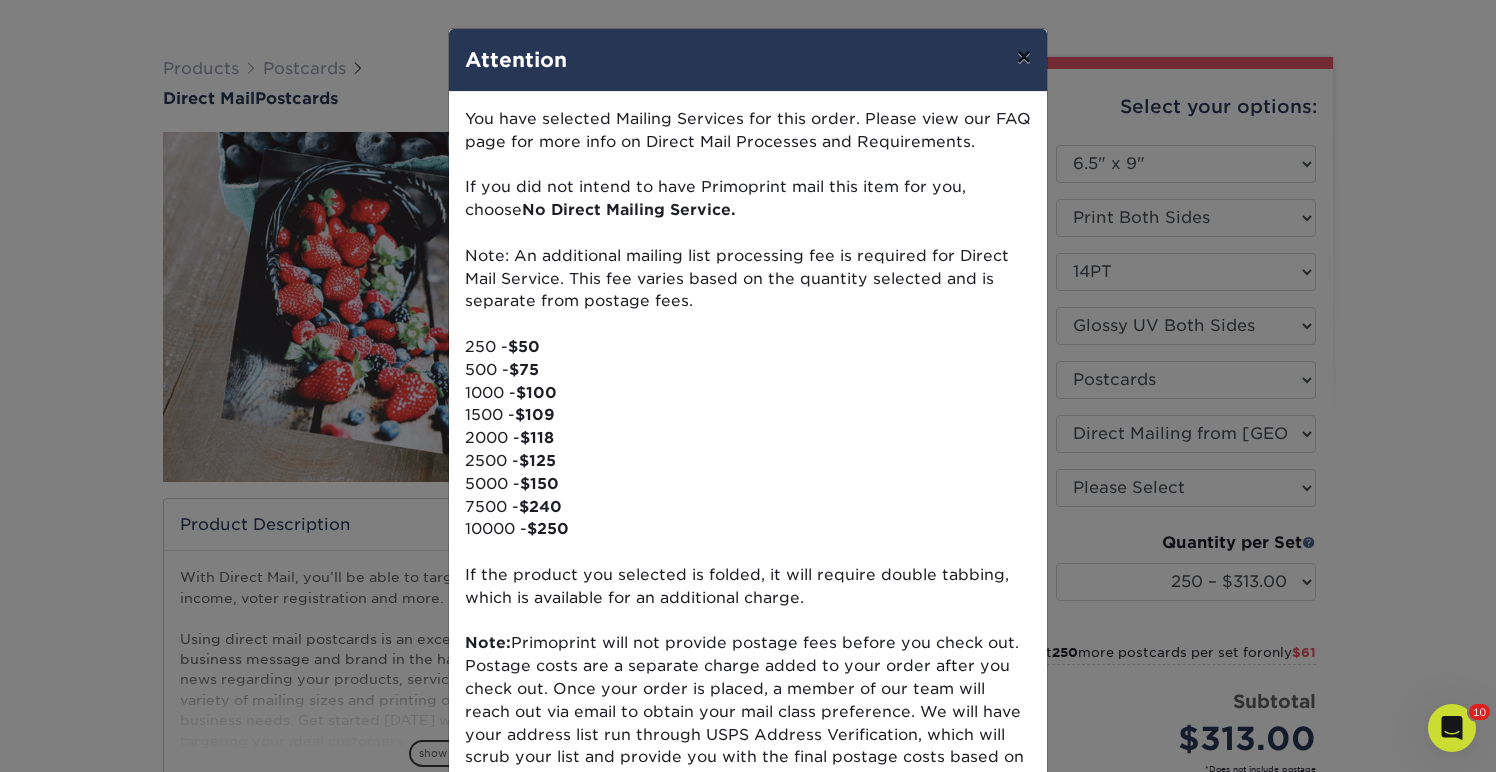 click on "×" at bounding box center (1024, 57) 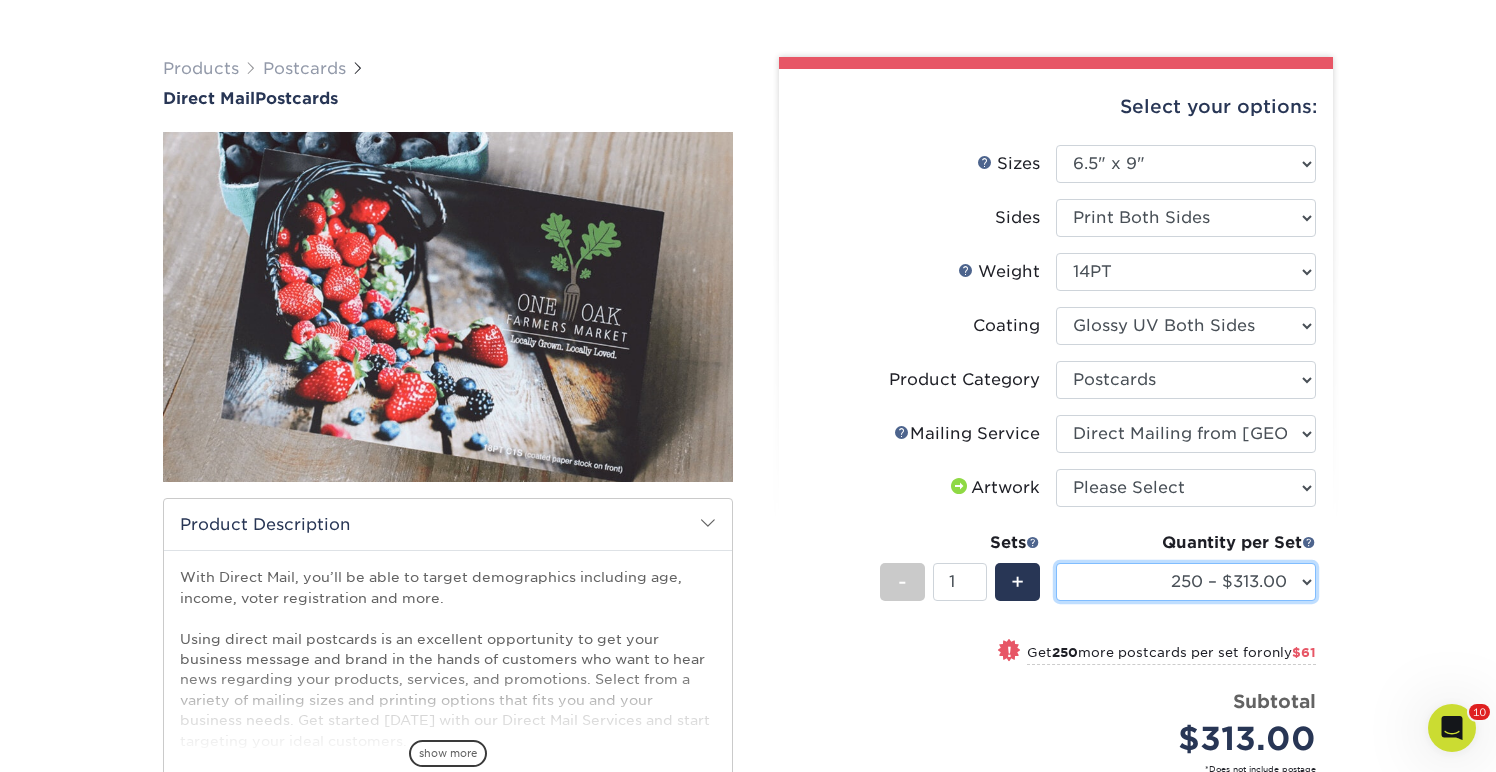 select on "1000 – $485.00" 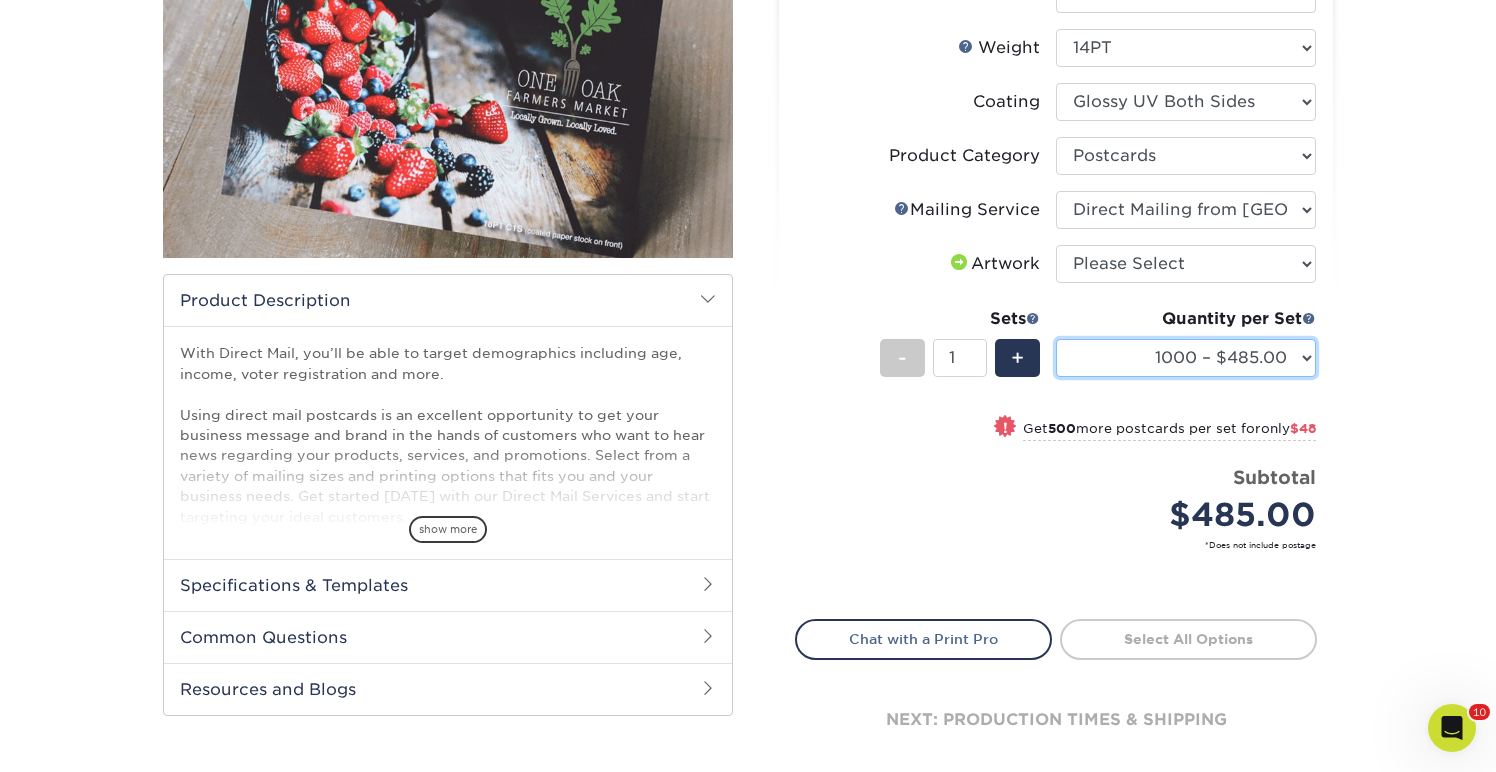 scroll, scrollTop: 333, scrollLeft: 0, axis: vertical 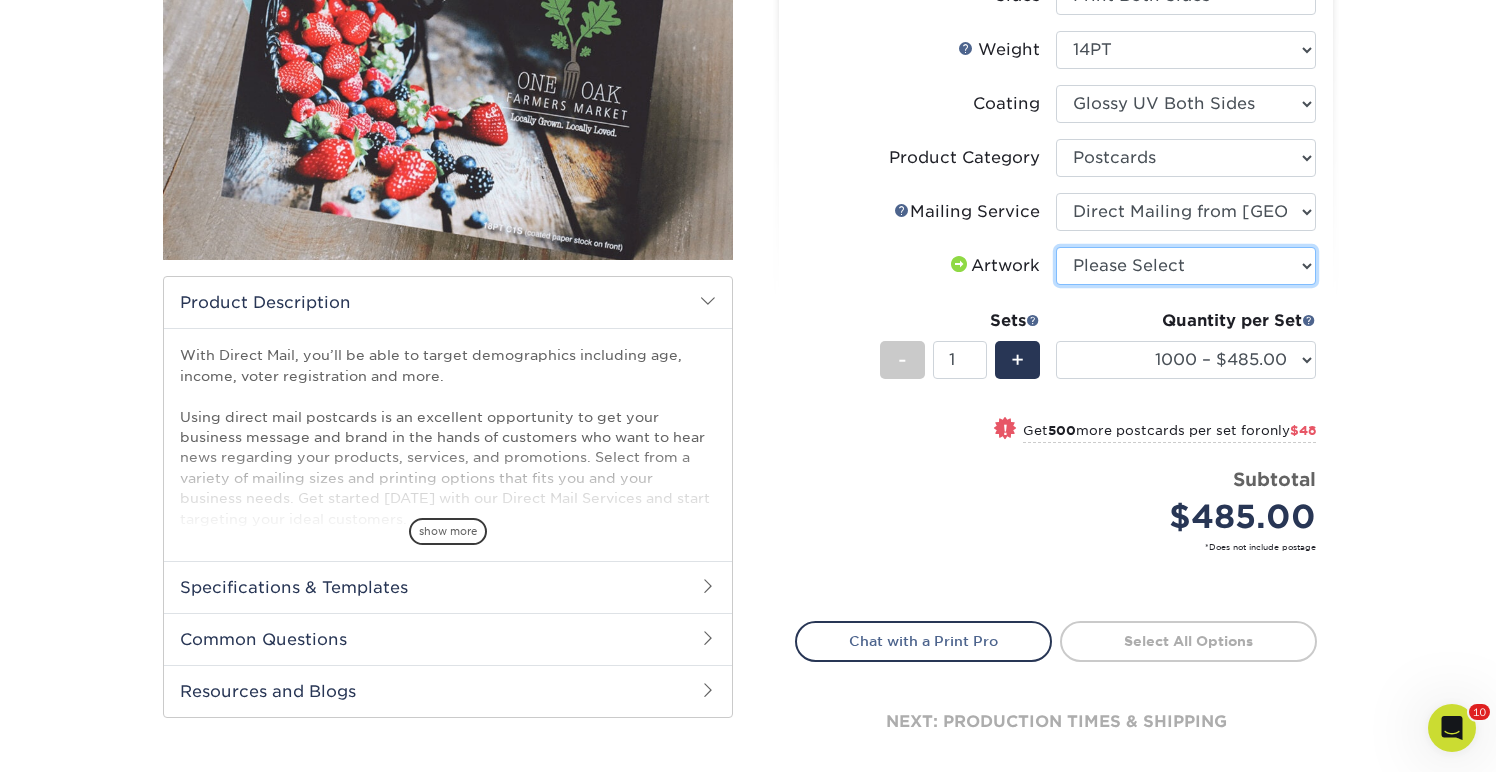 select on "upload" 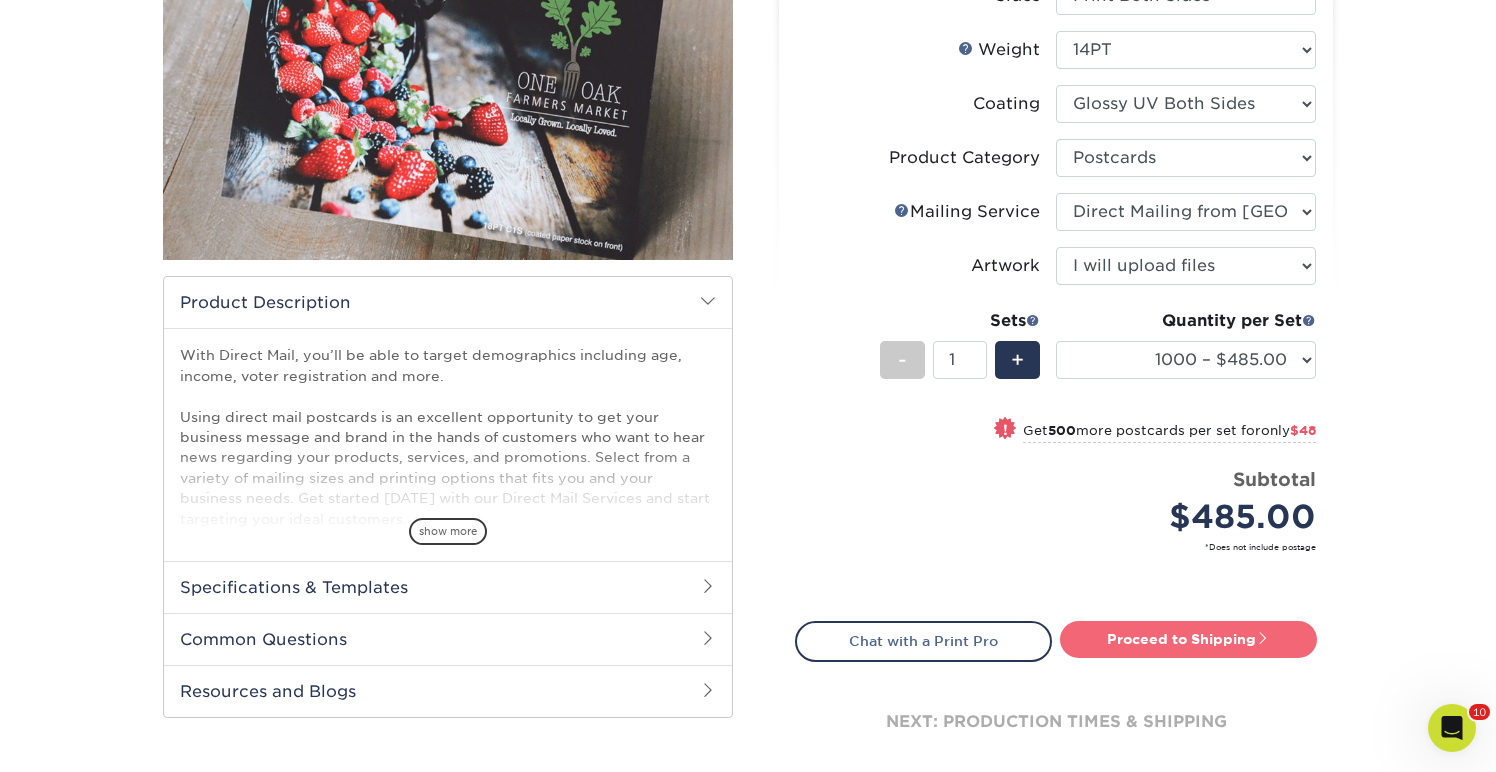 click on "Proceed to Shipping" at bounding box center (1188, 639) 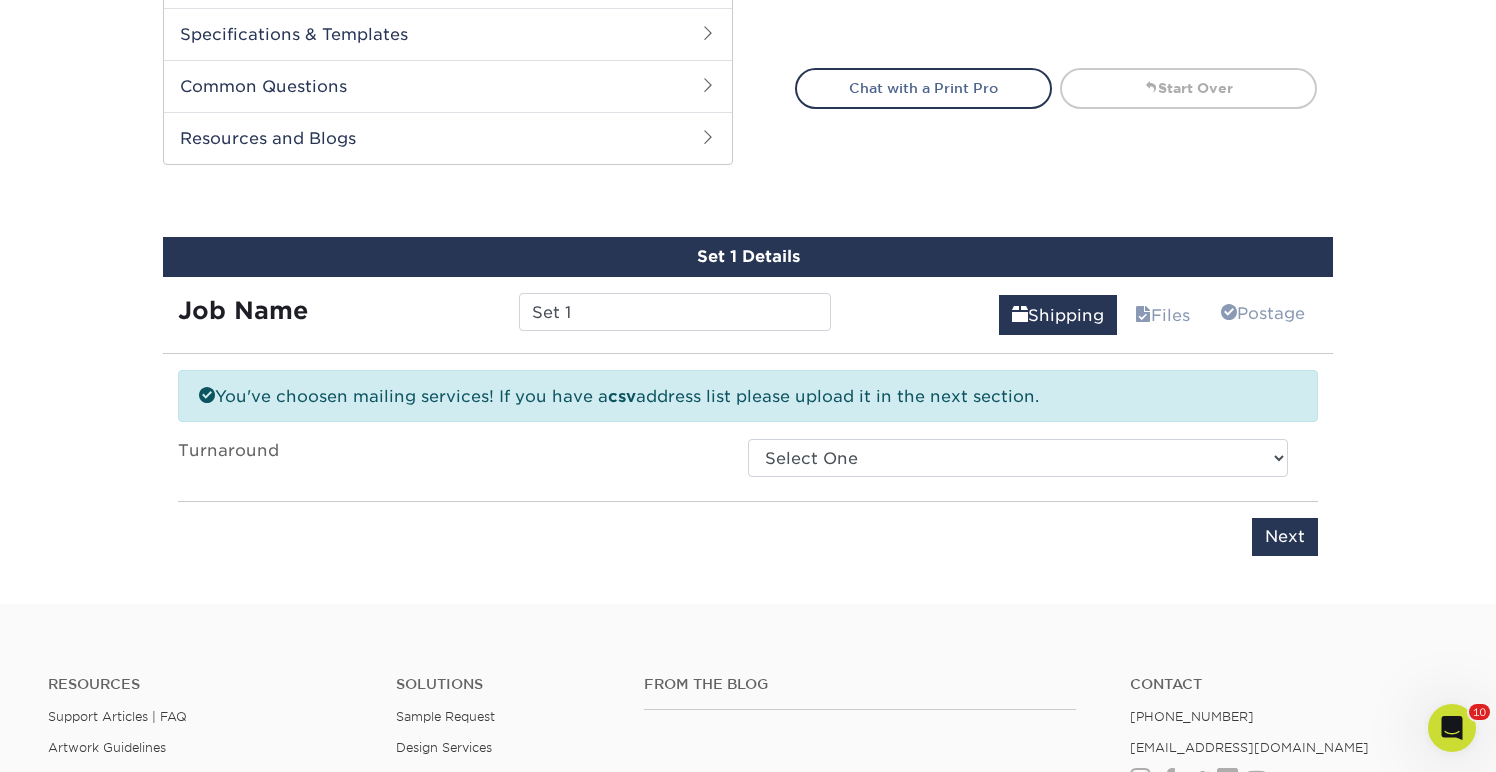 scroll, scrollTop: 1007, scrollLeft: 0, axis: vertical 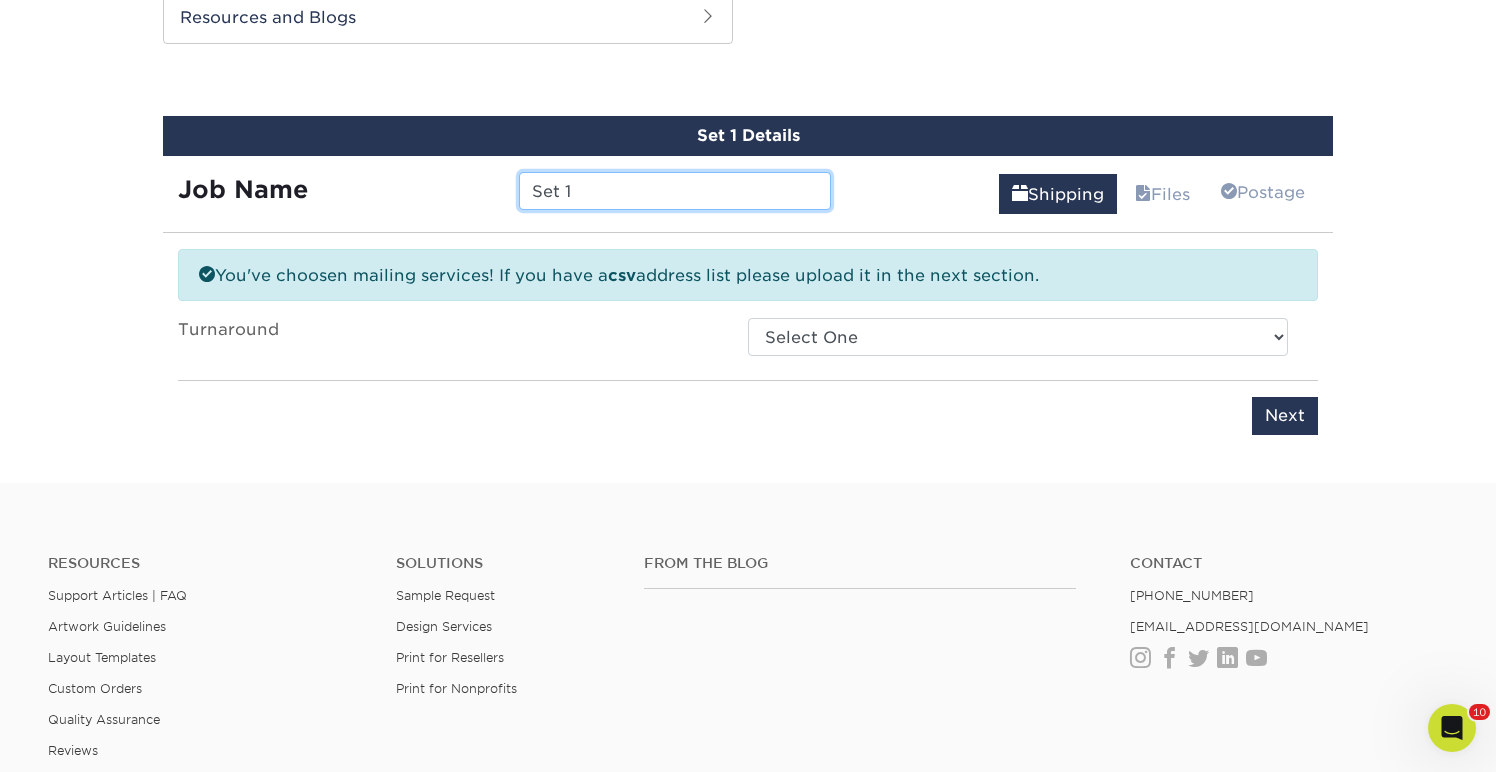 drag, startPoint x: 576, startPoint y: 190, endPoint x: 511, endPoint y: 194, distance: 65.12296 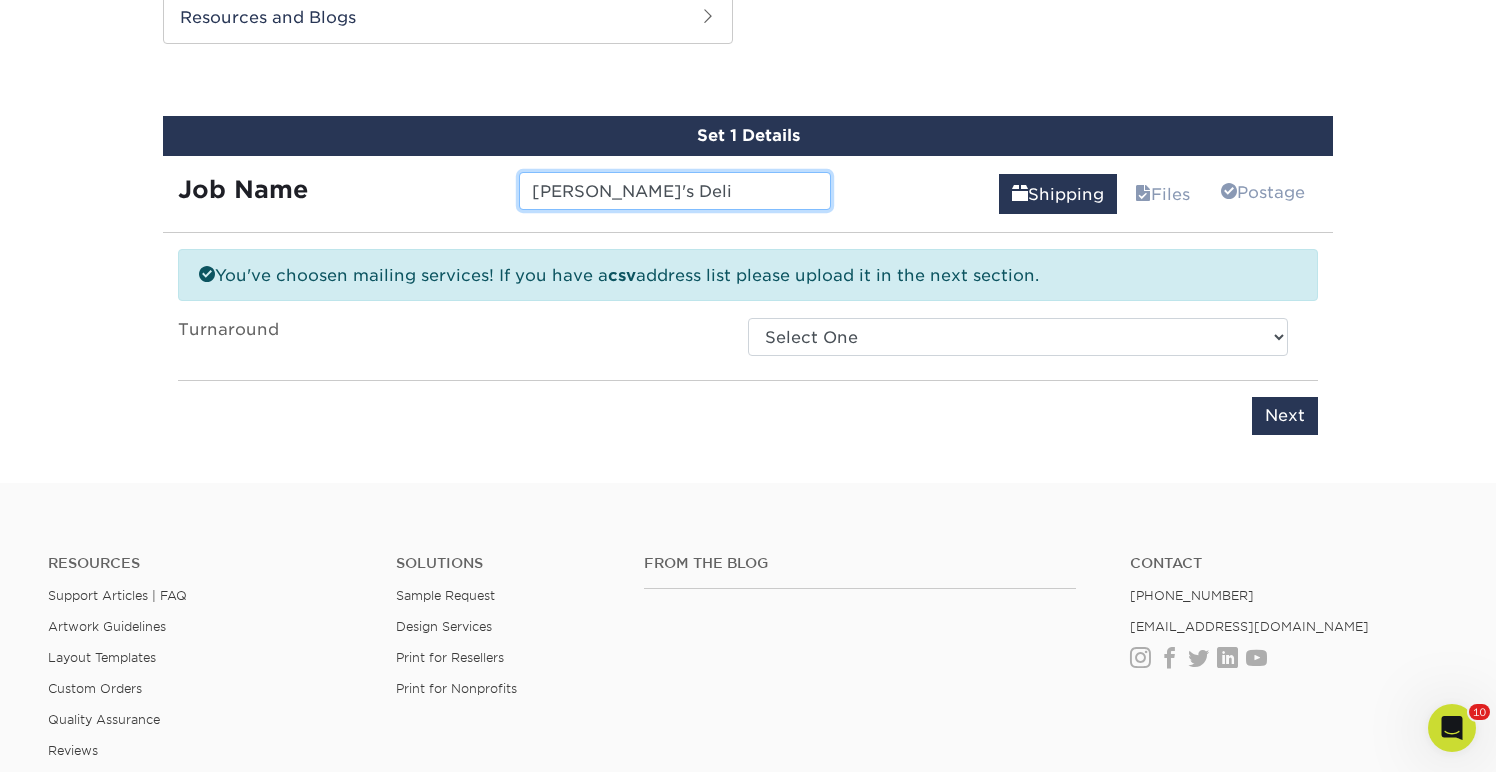 type on "Peggy's Deli" 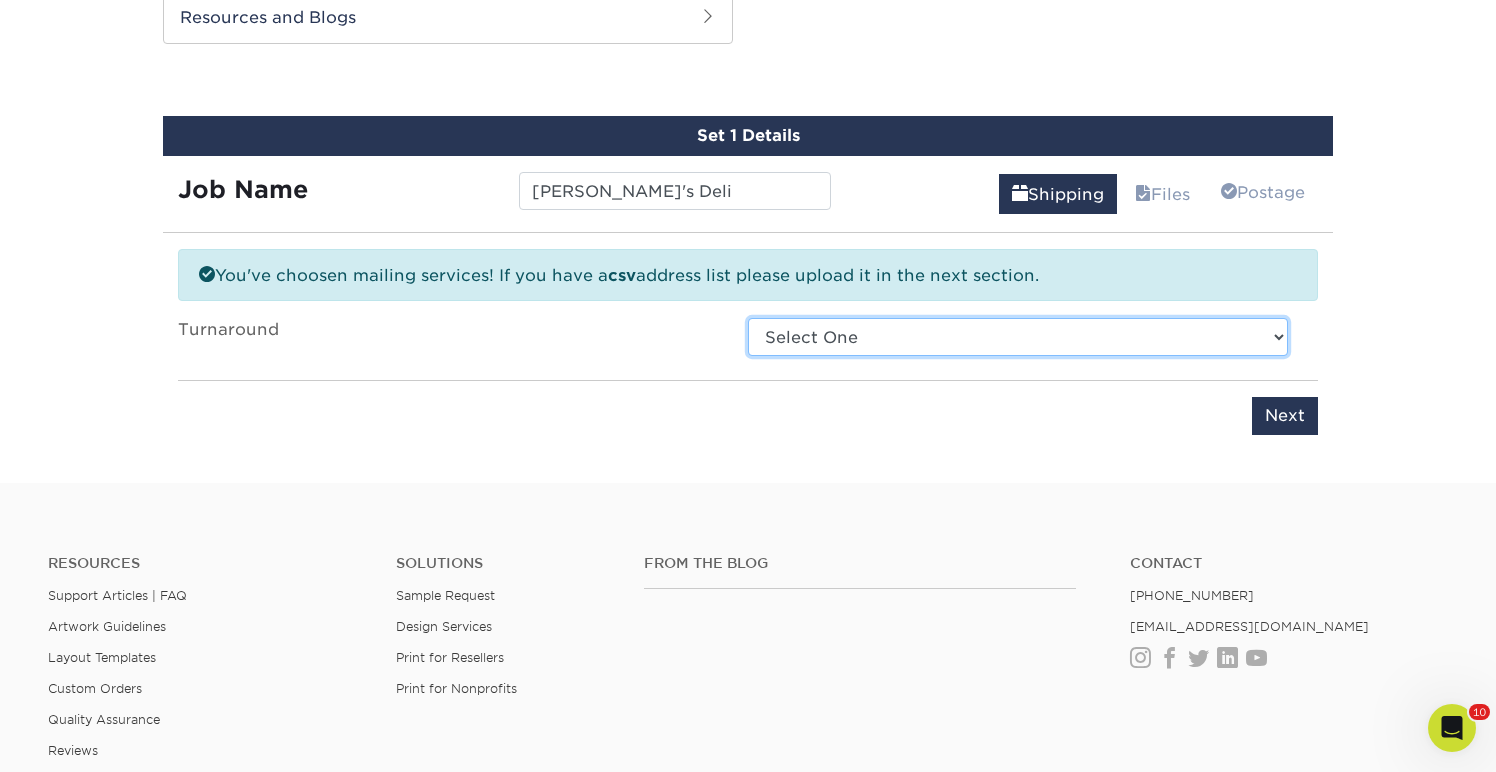 select on "44ef6bdd-fd6d-4850-b98a-3f28c767c58d" 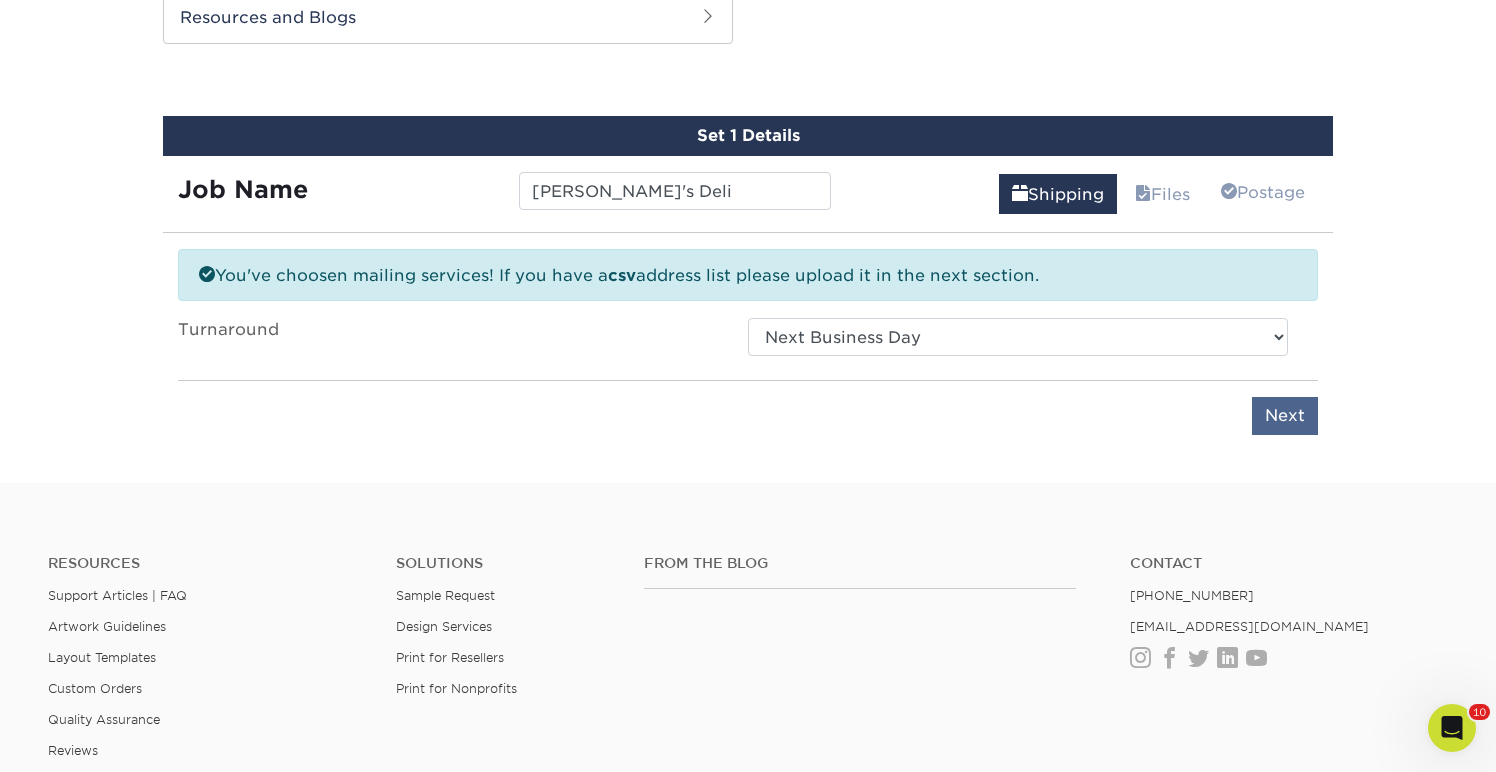 click on "Next" at bounding box center [1285, 416] 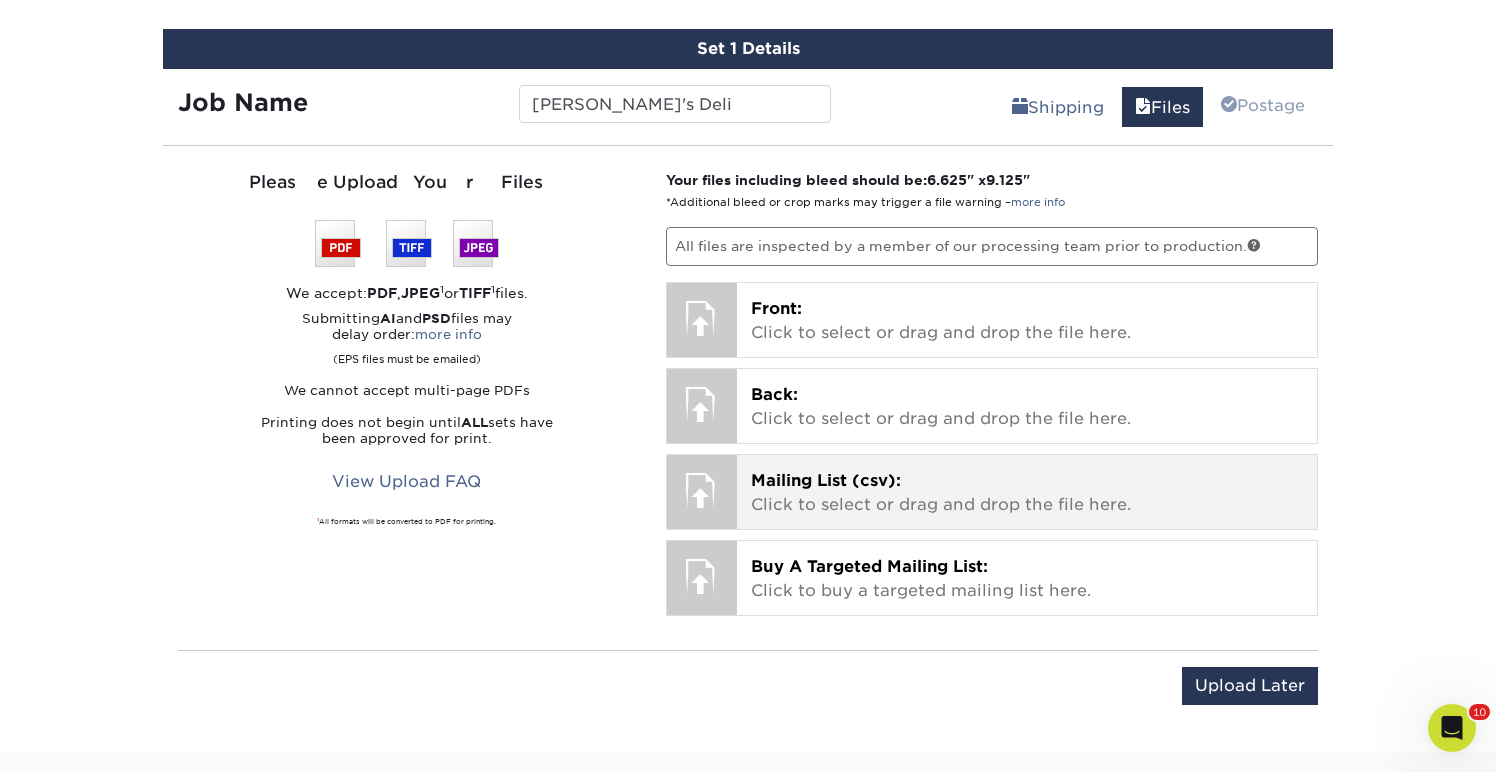 scroll, scrollTop: 1135, scrollLeft: 0, axis: vertical 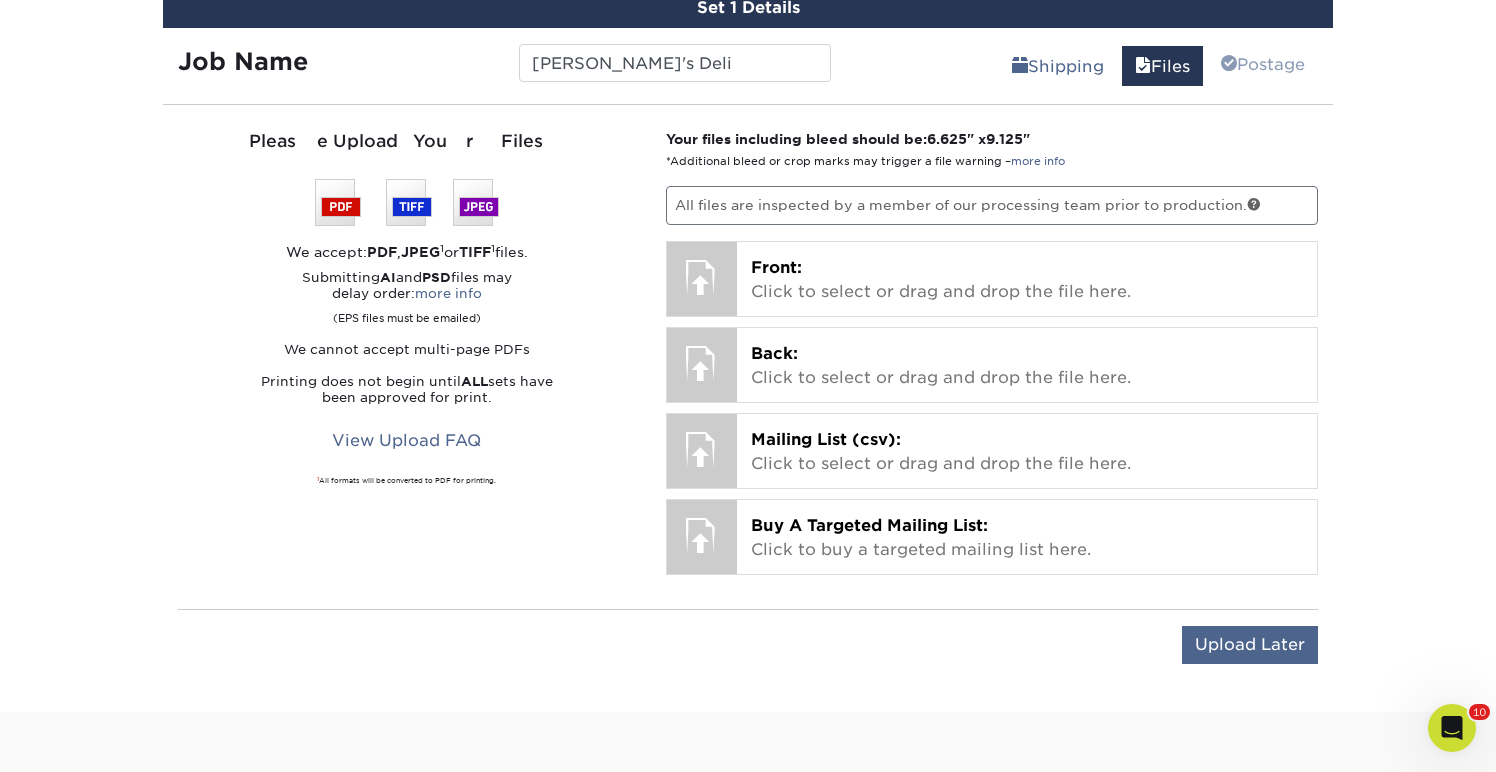 click on "Upload Later" at bounding box center (1250, 645) 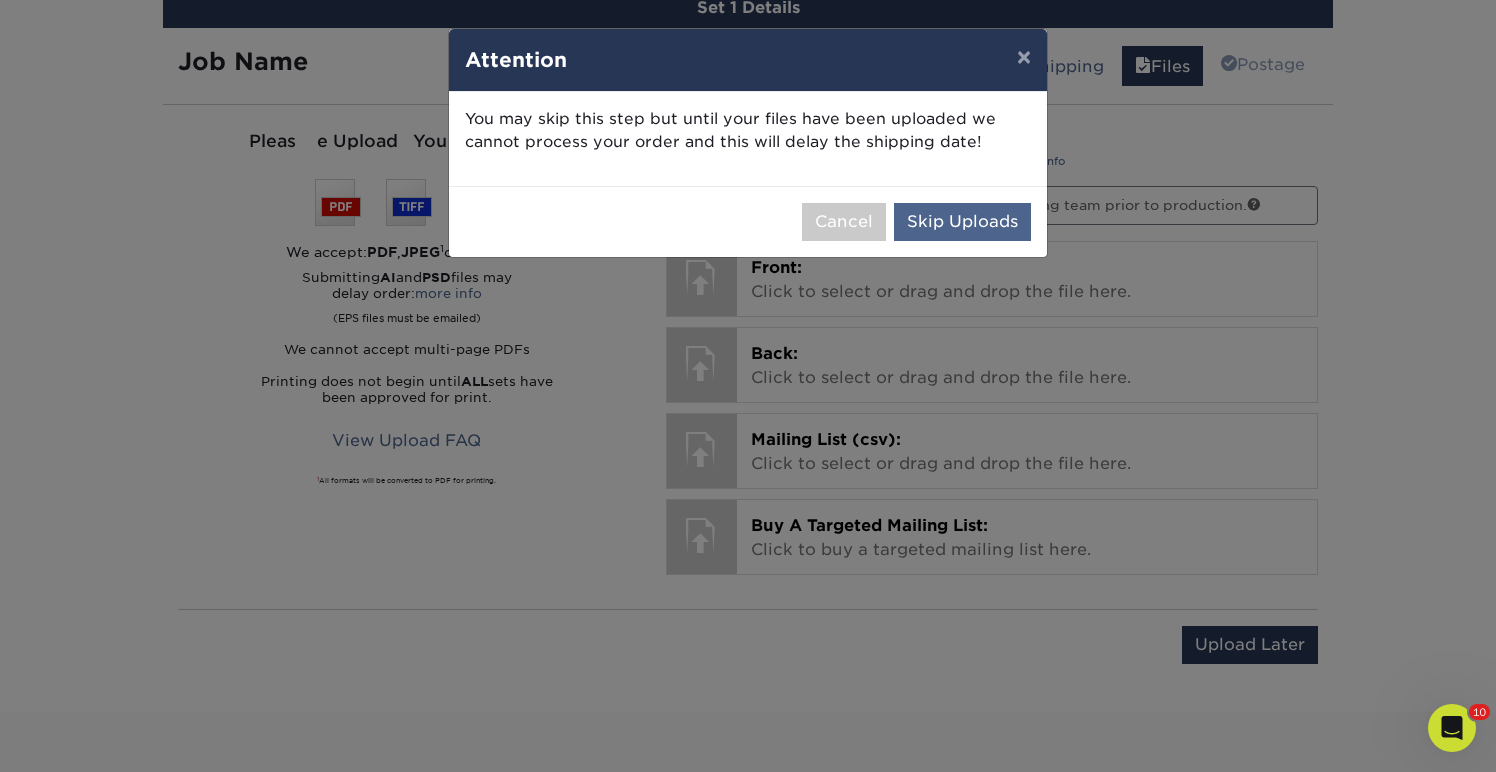 click on "Skip Uploads" at bounding box center (962, 222) 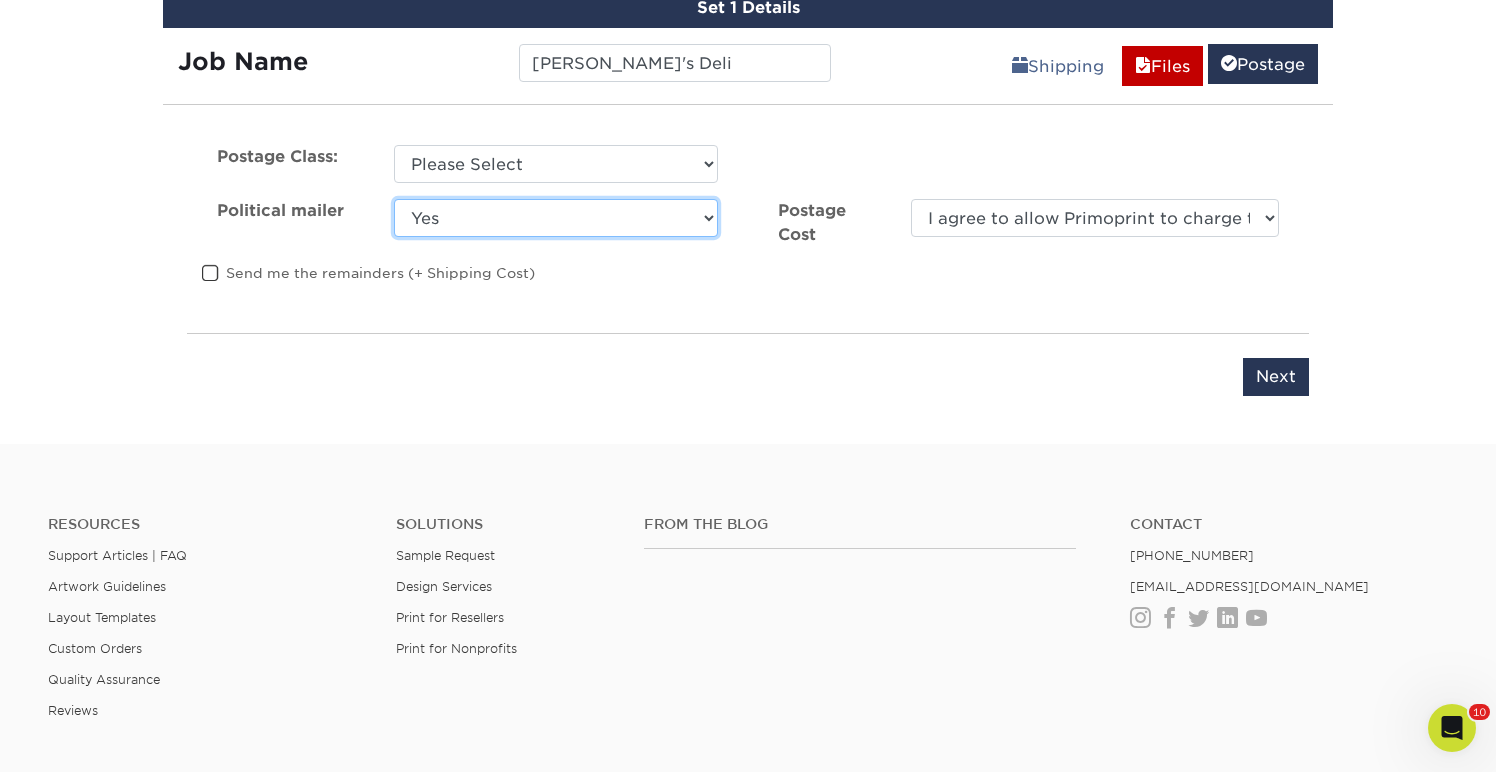 select on "0" 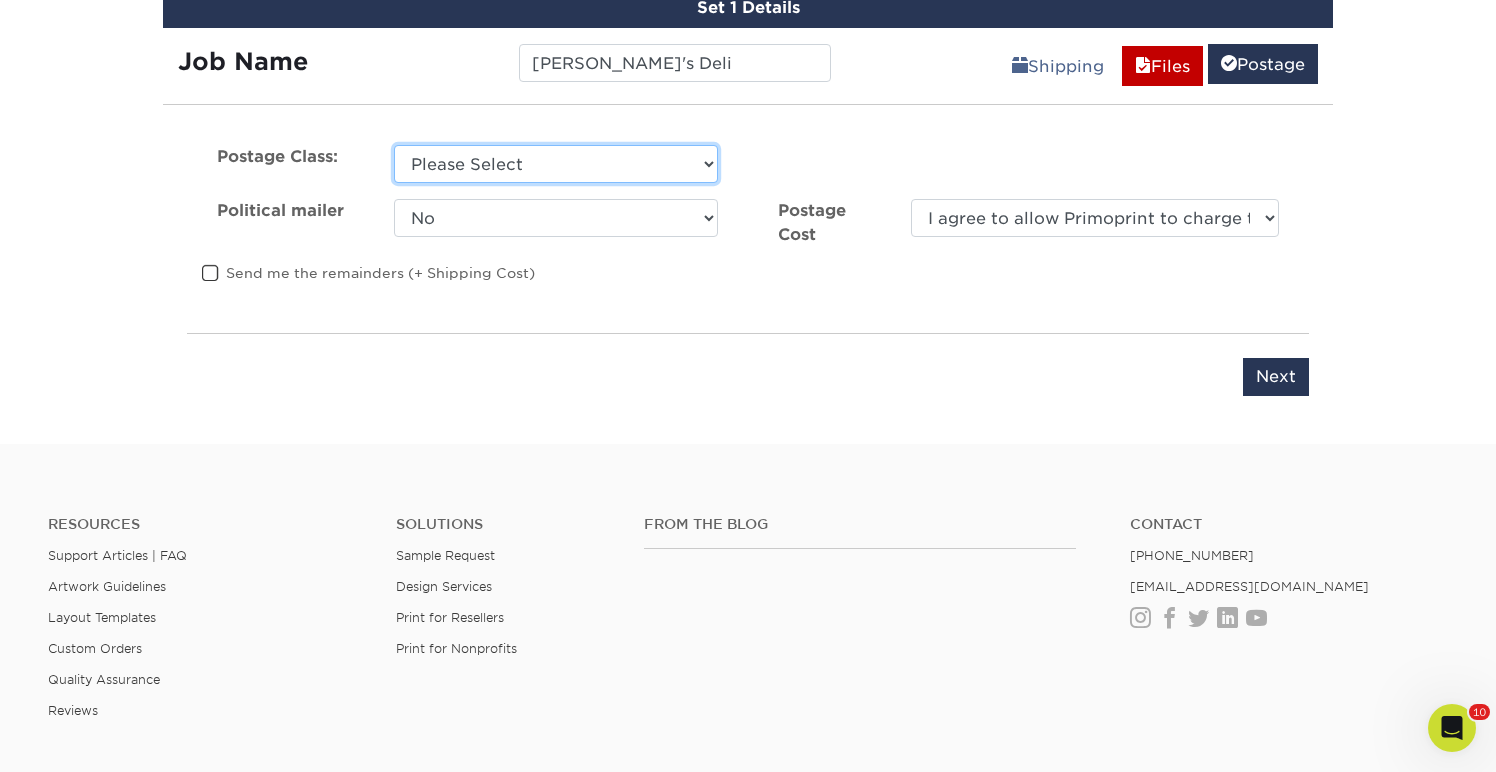 select on "standard" 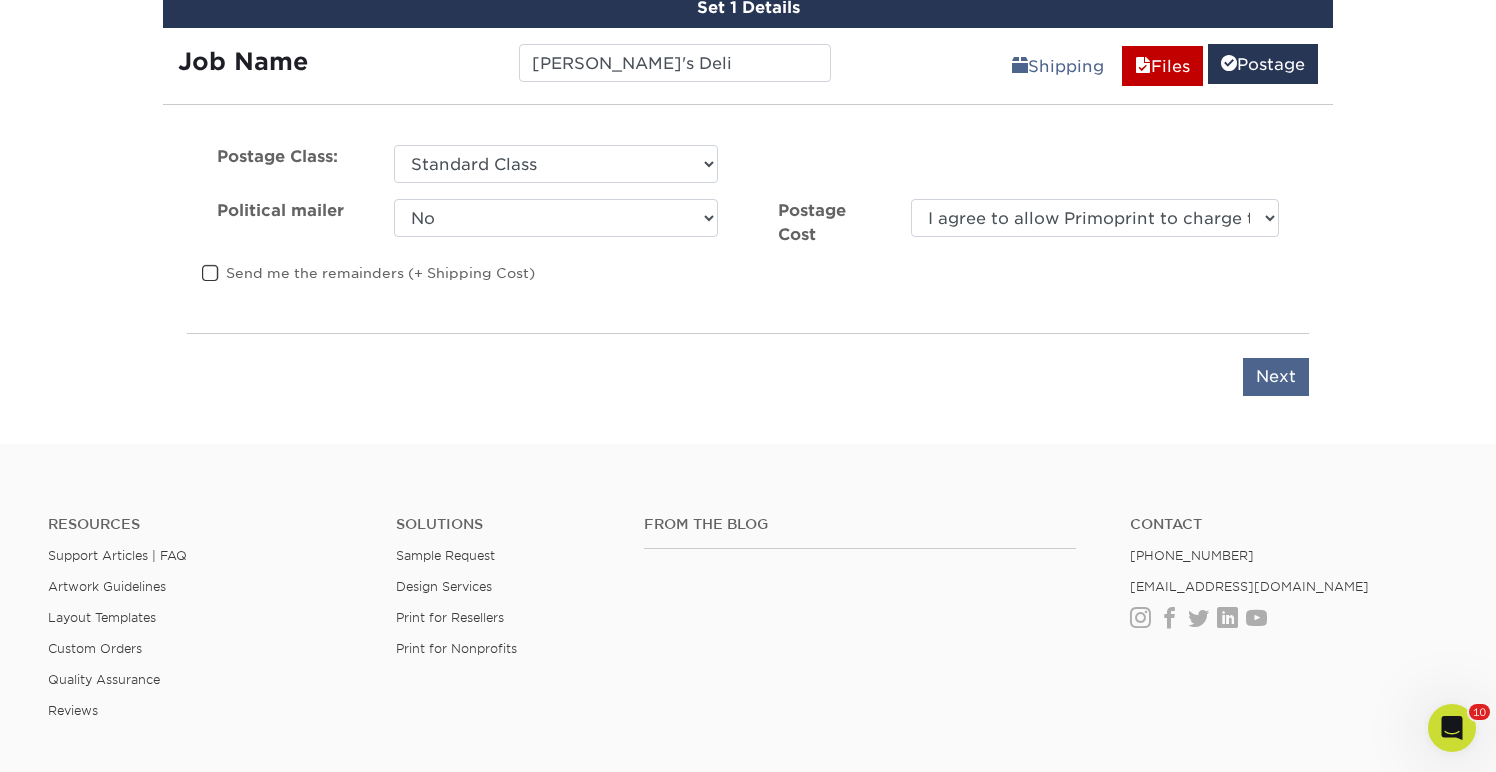 click on "Next" at bounding box center [1276, 377] 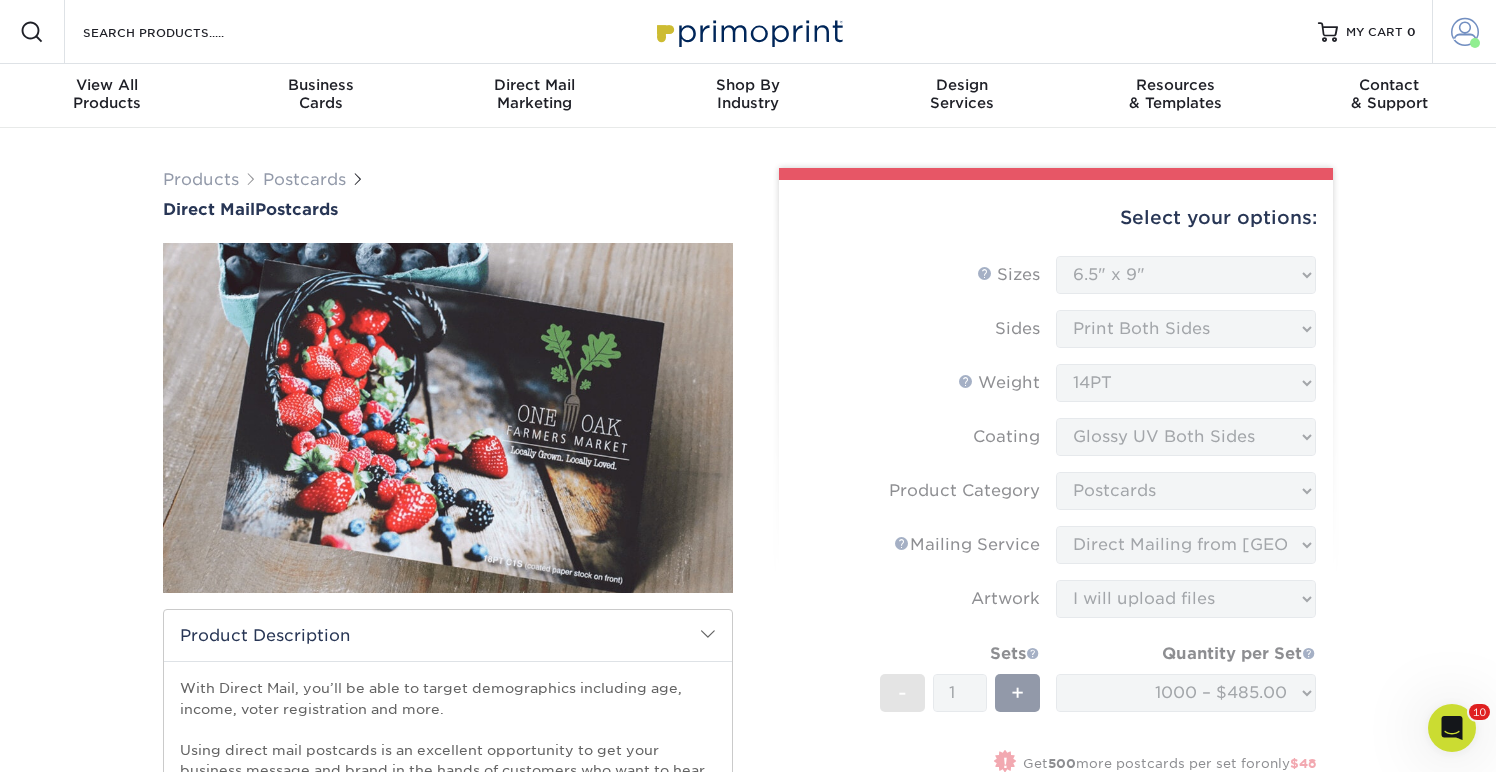scroll, scrollTop: 0, scrollLeft: 0, axis: both 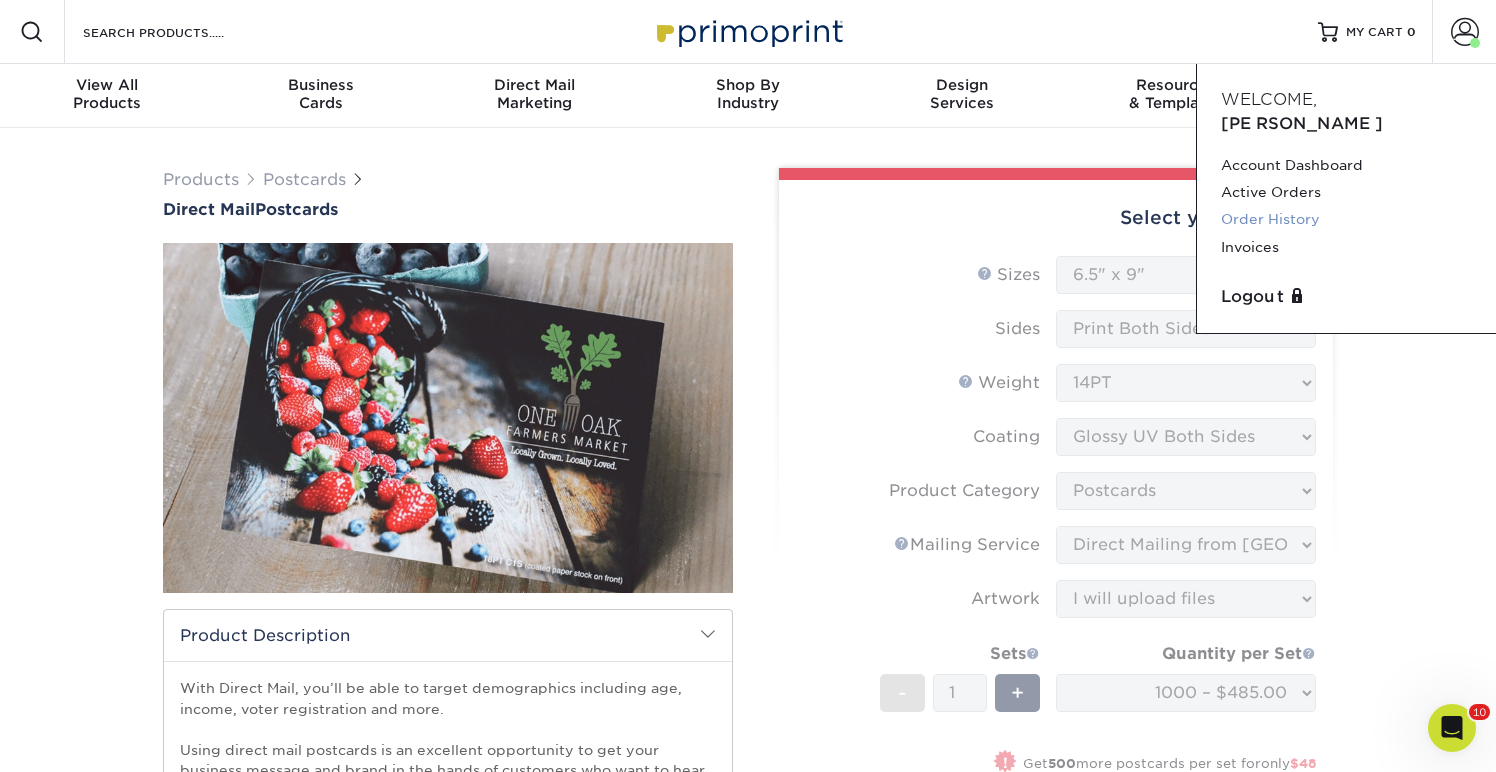 click on "Order History" at bounding box center (1346, 219) 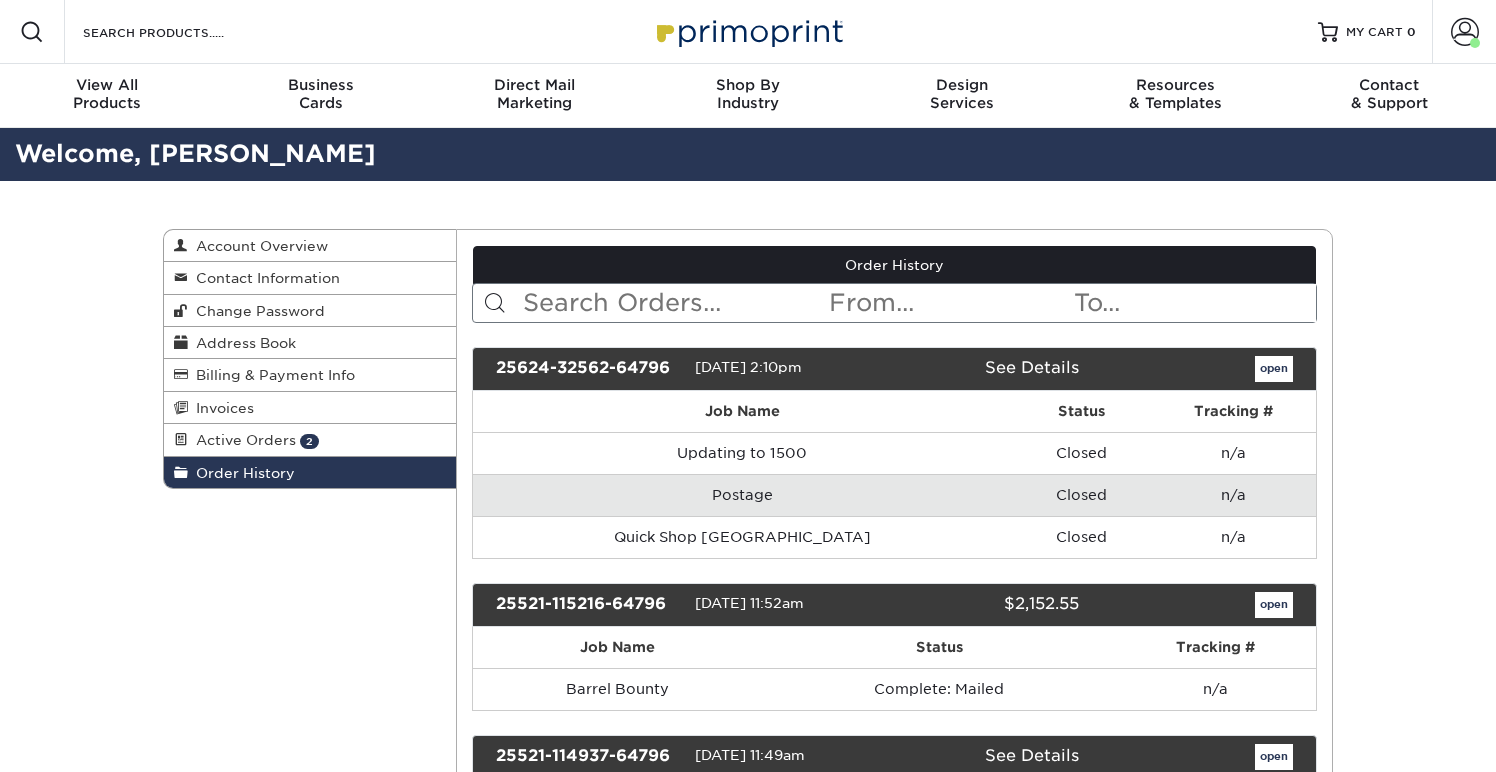 scroll, scrollTop: 0, scrollLeft: 0, axis: both 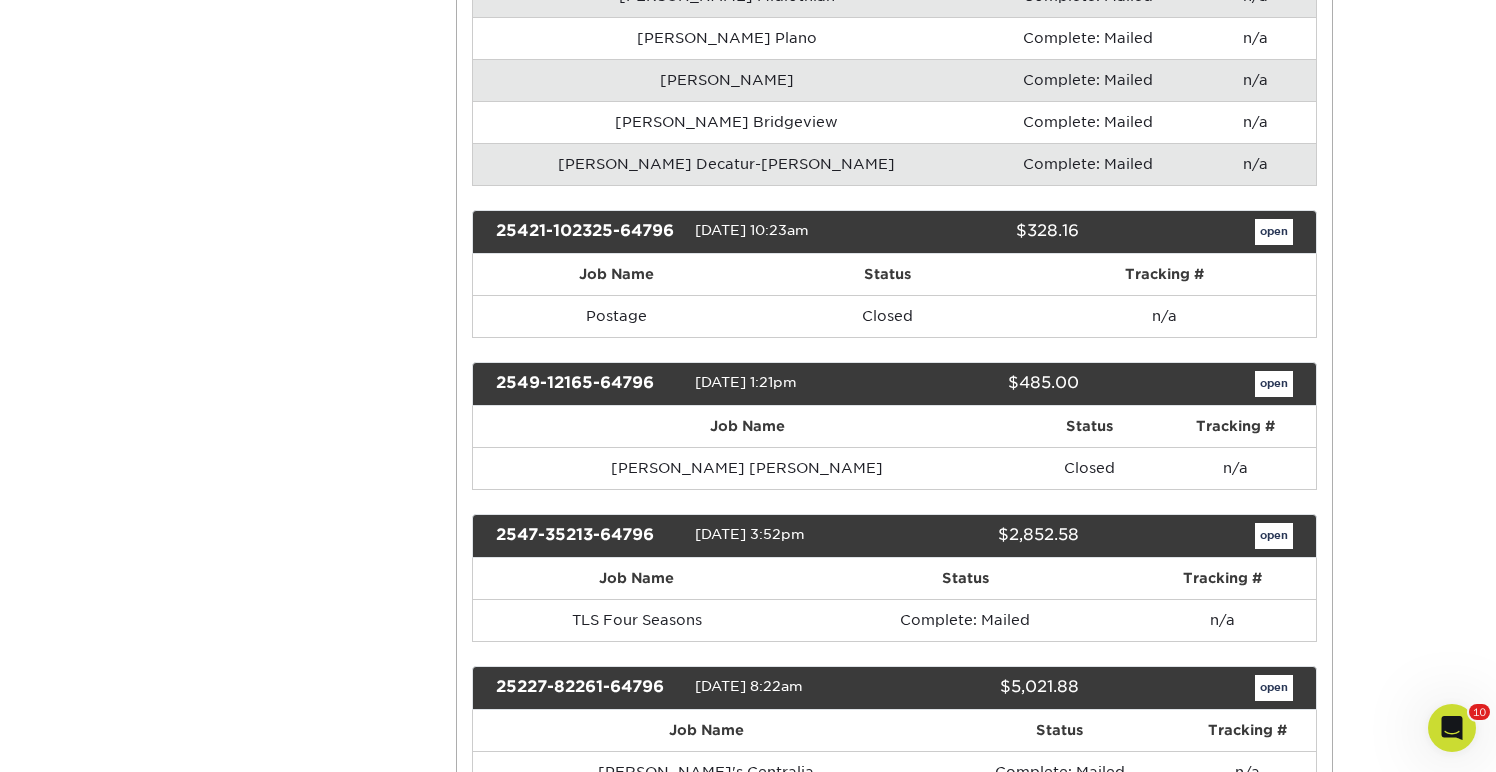 click on "open" at bounding box center (1274, 384) 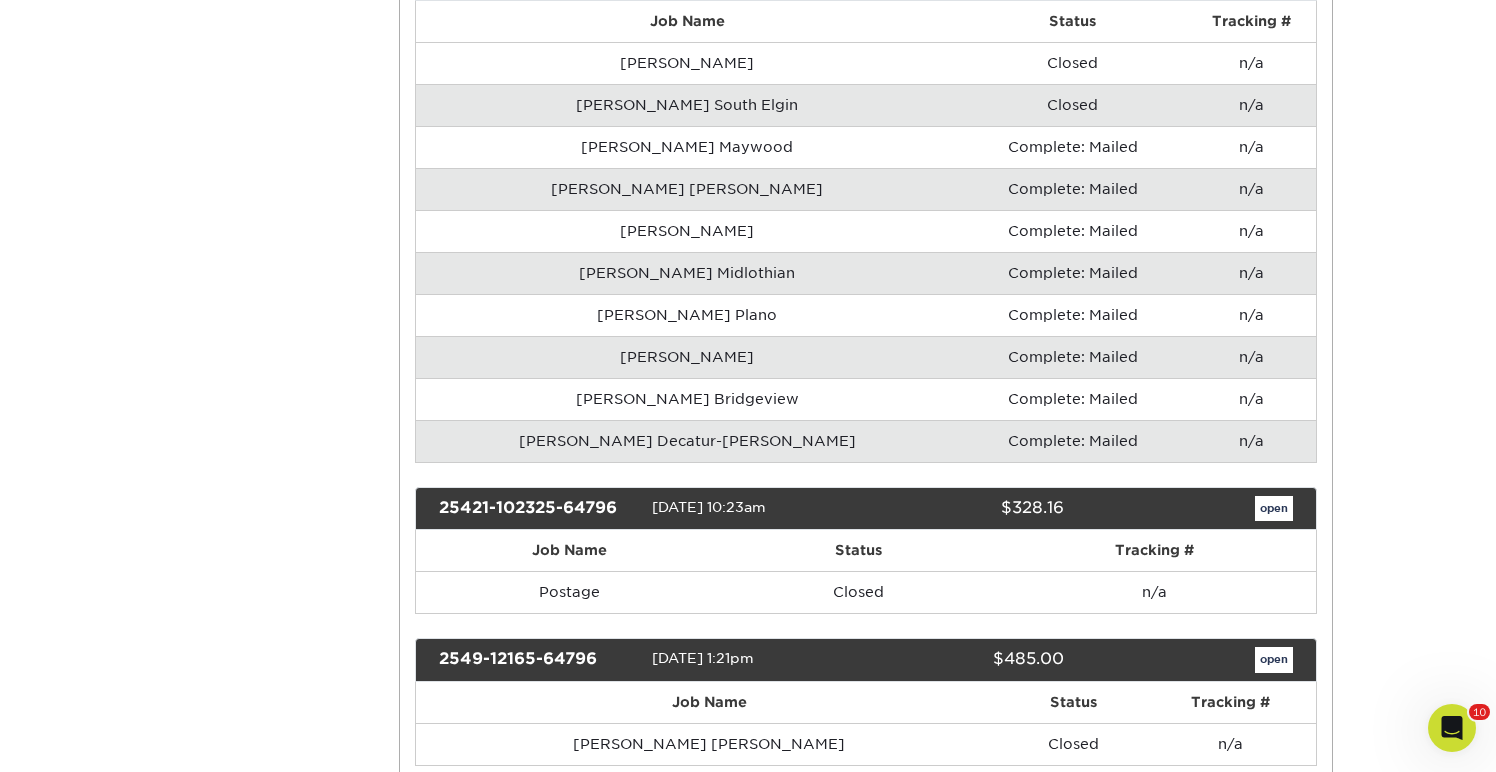 scroll, scrollTop: 0, scrollLeft: 0, axis: both 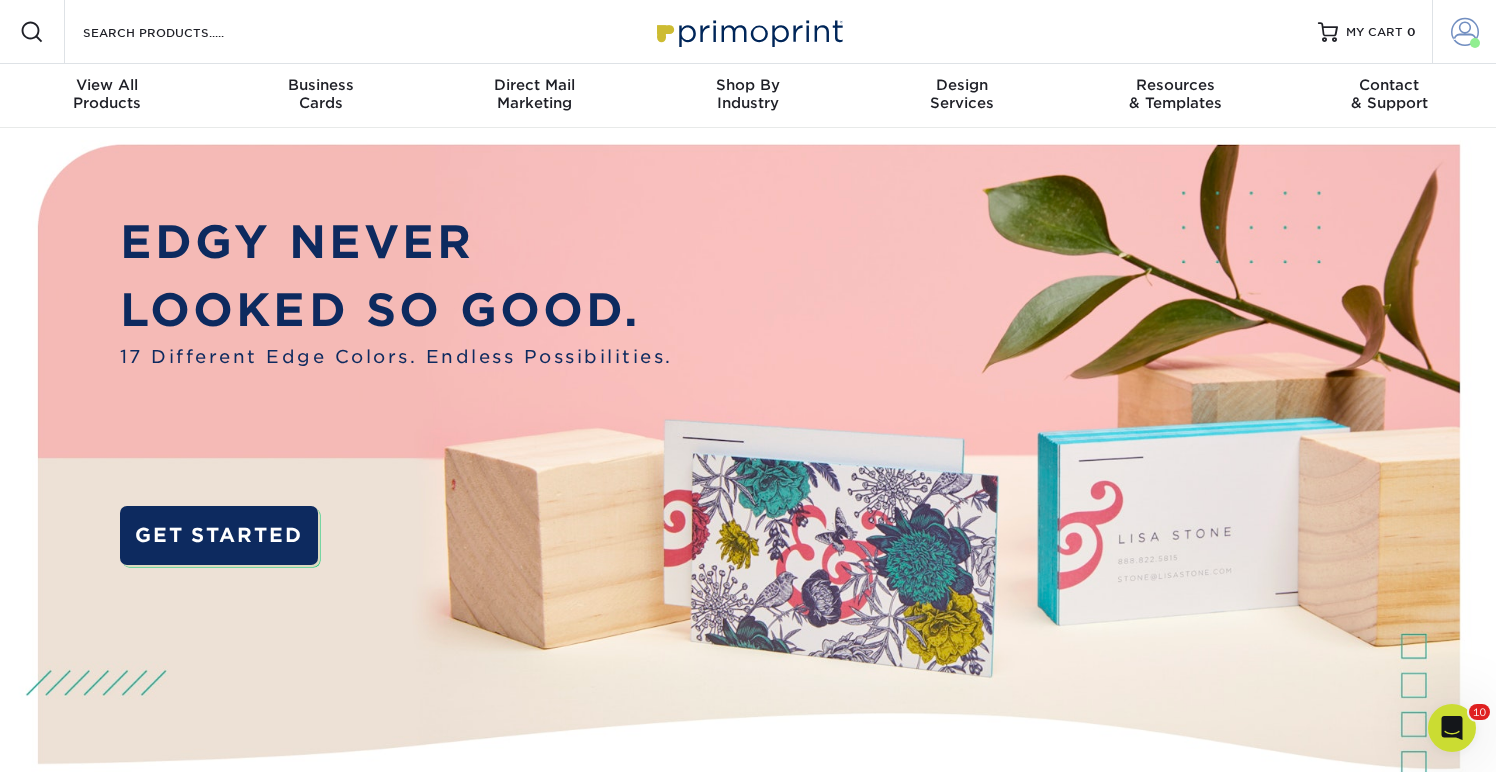 click at bounding box center [1465, 32] 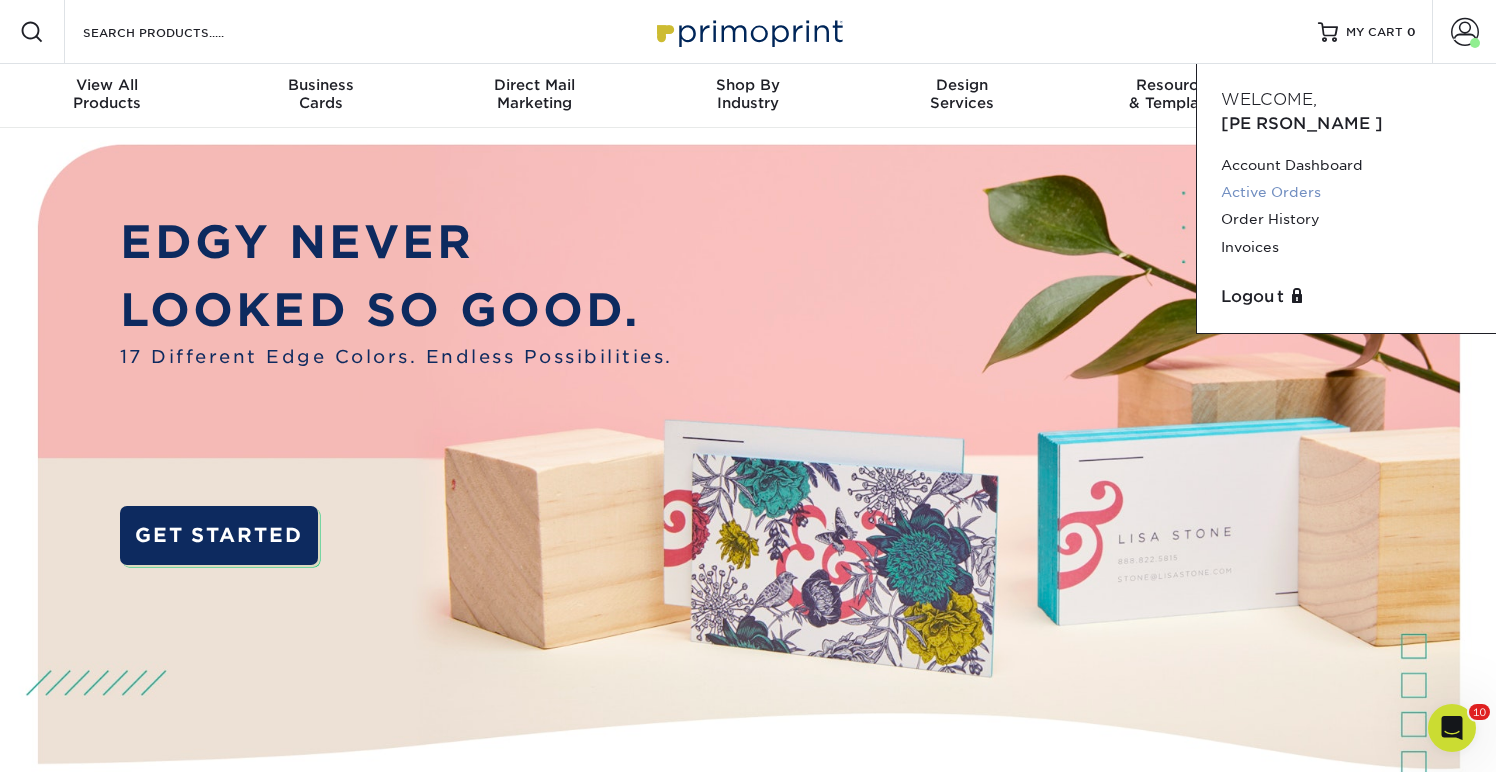 click on "Active Orders" at bounding box center (1346, 192) 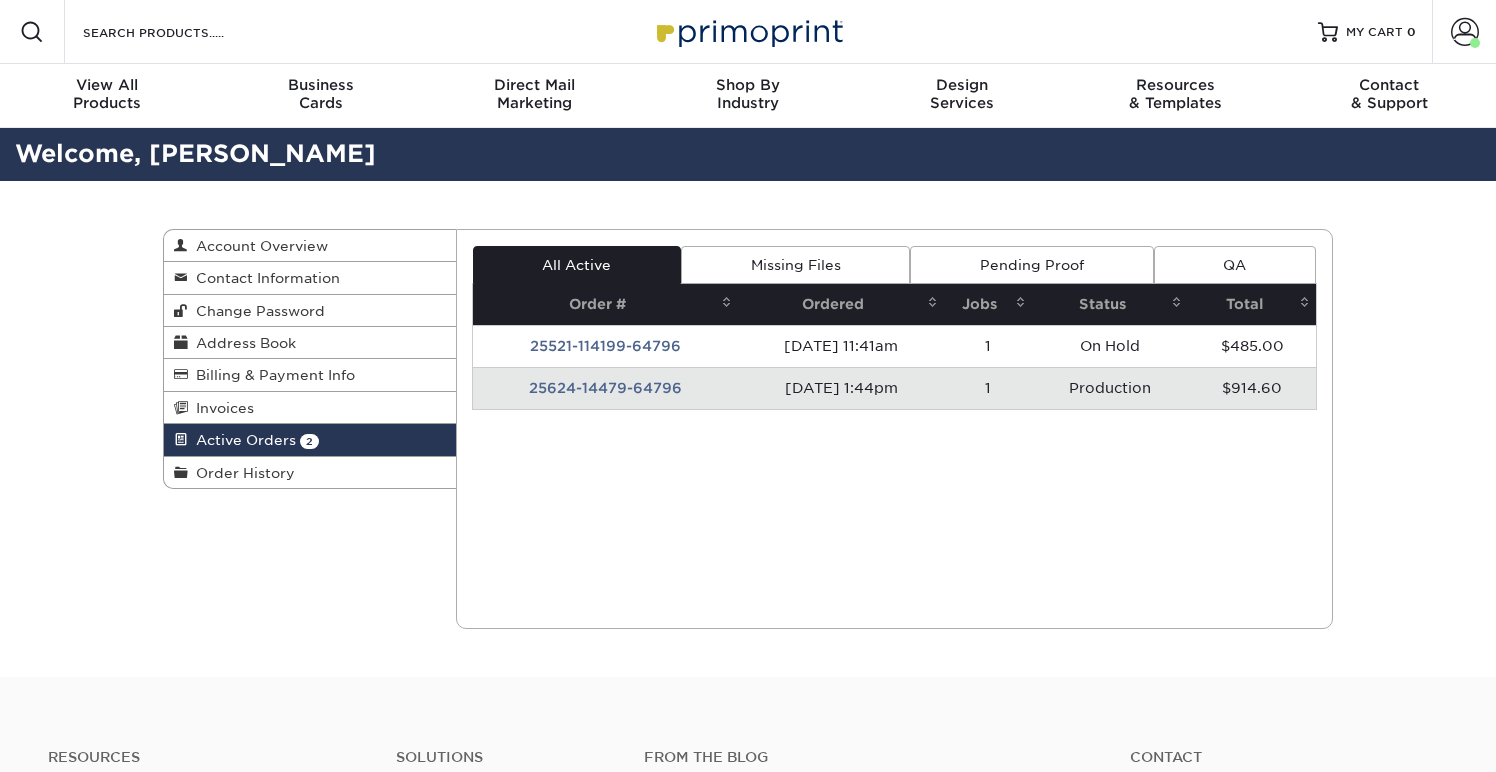 scroll, scrollTop: 0, scrollLeft: 0, axis: both 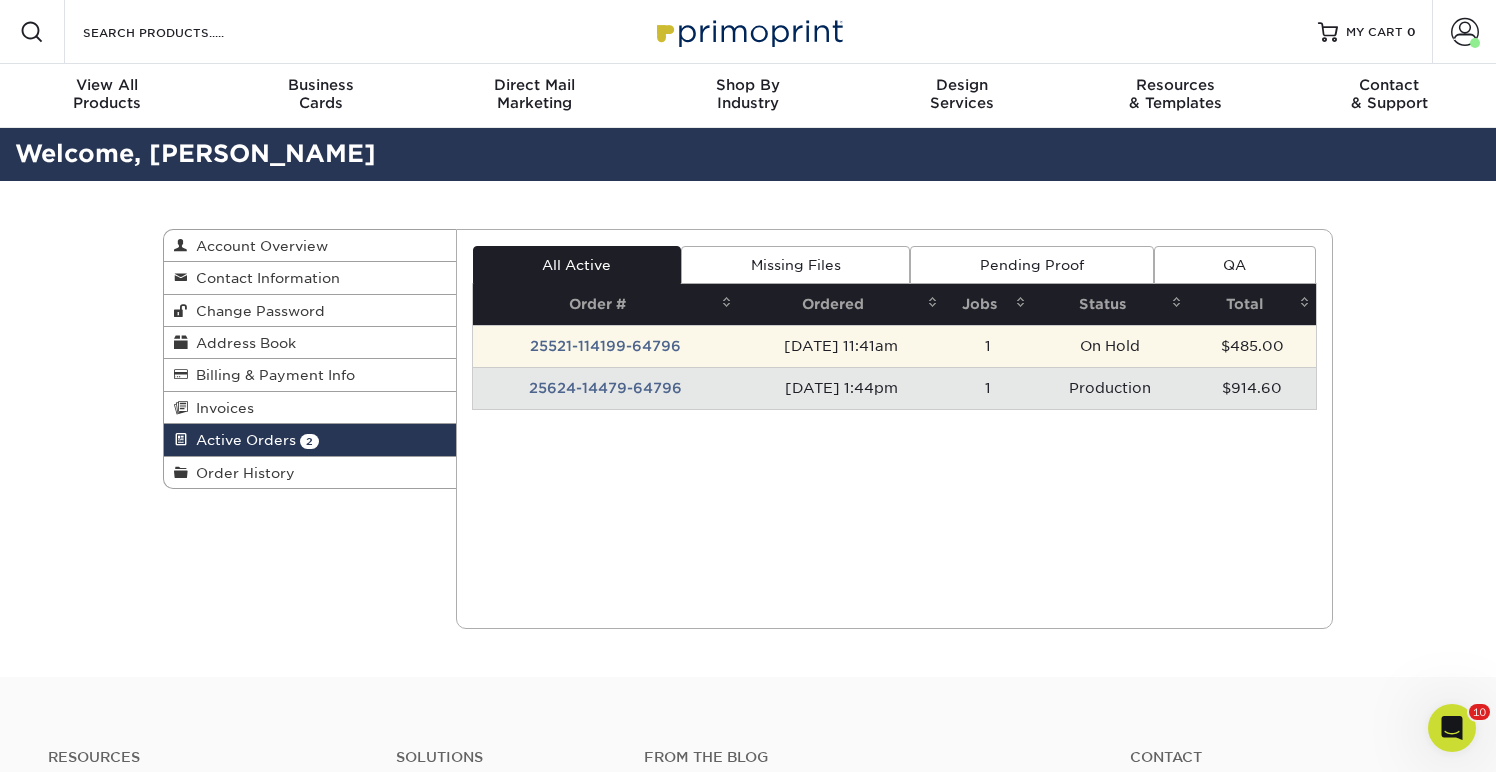 click on "05/21/2025 11:41am" at bounding box center [841, 346] 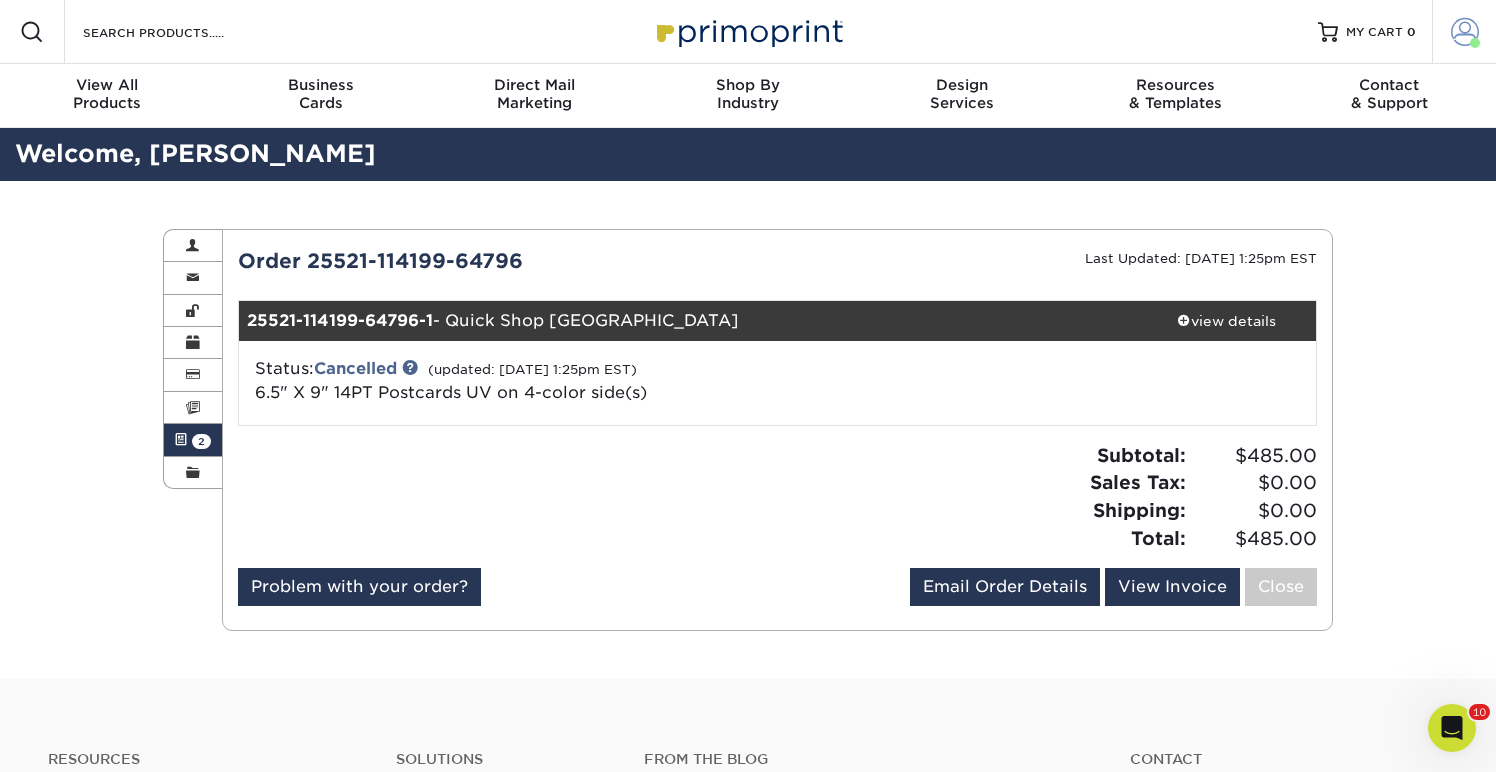 click at bounding box center (1465, 32) 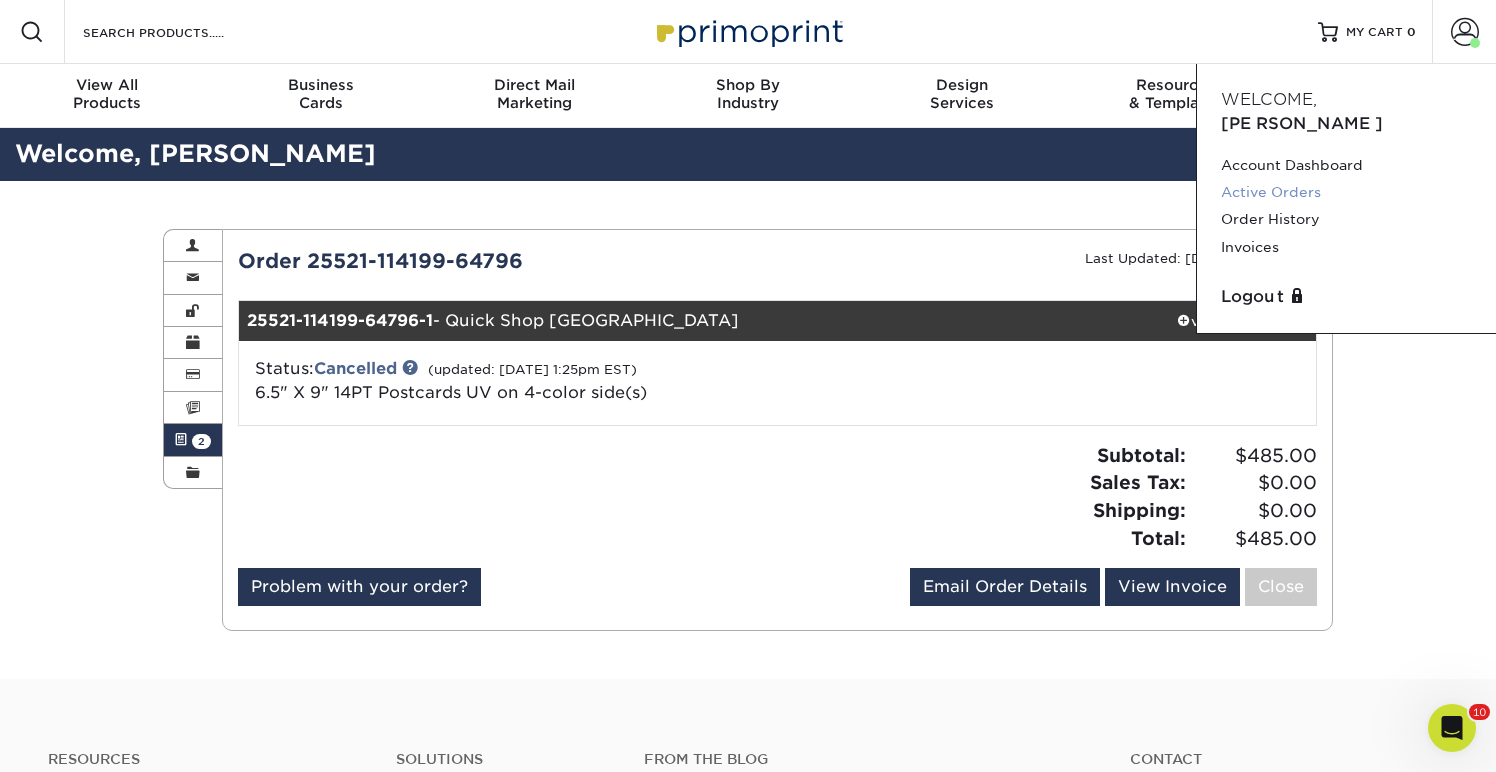 click on "Active Orders" at bounding box center (1346, 192) 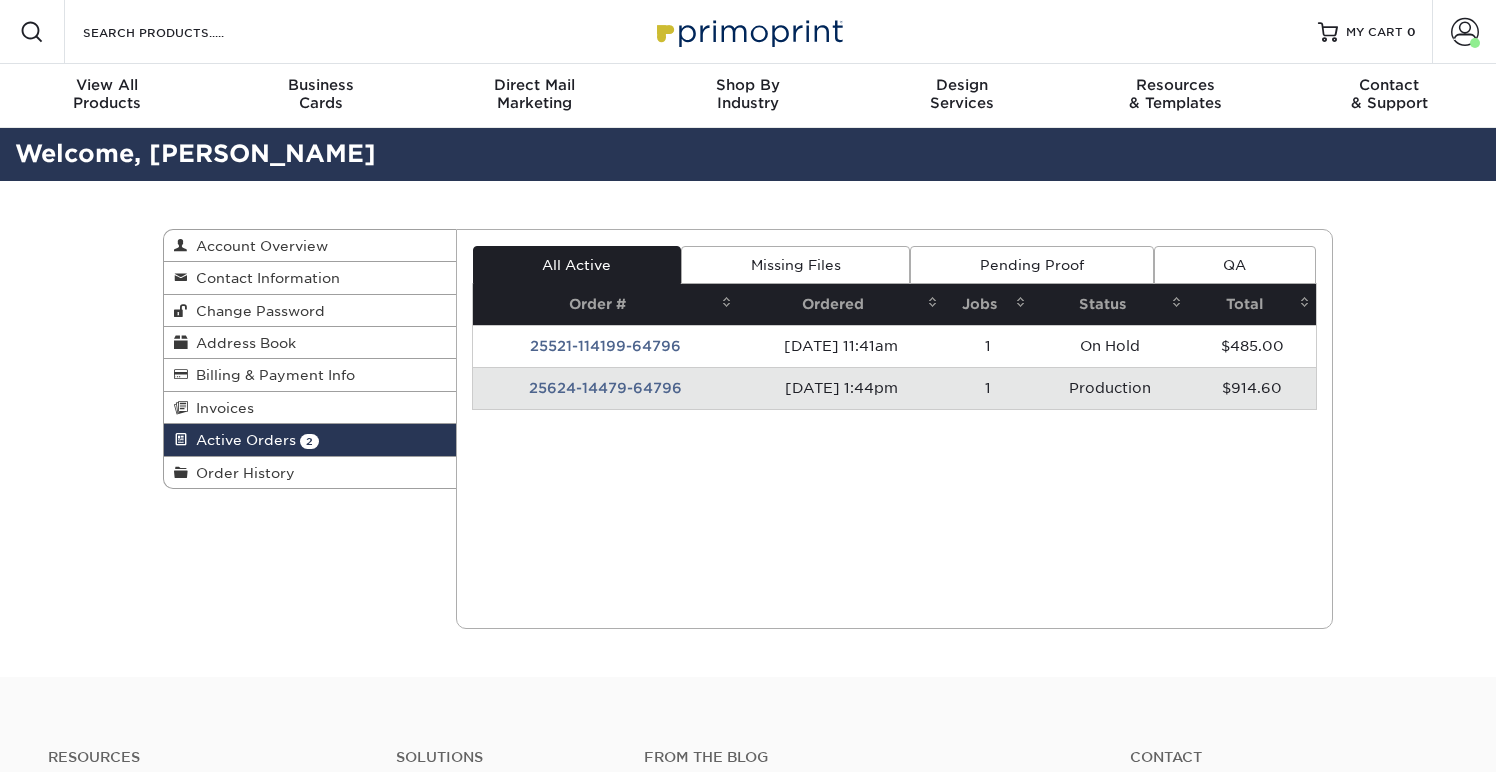 scroll, scrollTop: 0, scrollLeft: 0, axis: both 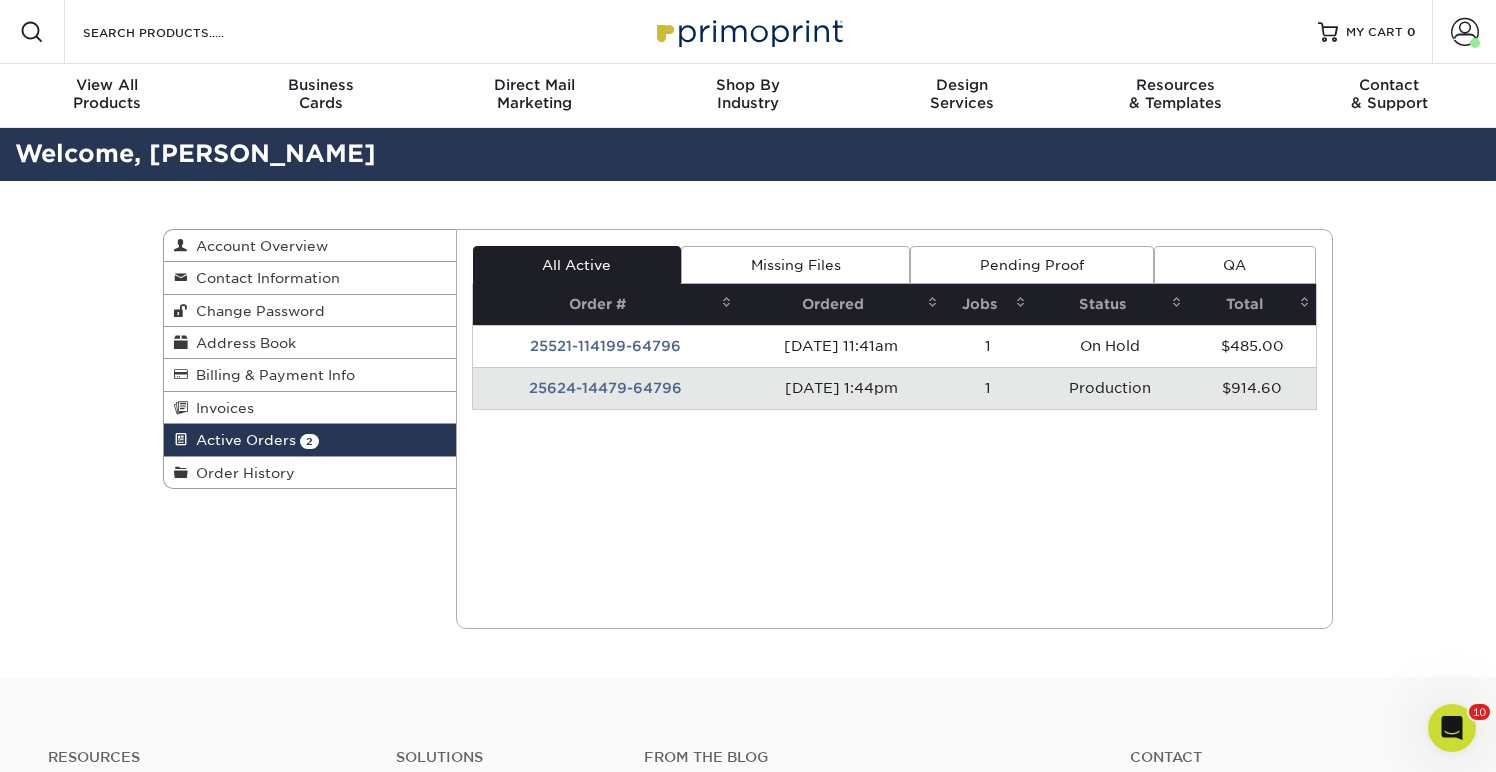 click on "Production" at bounding box center [1110, 388] 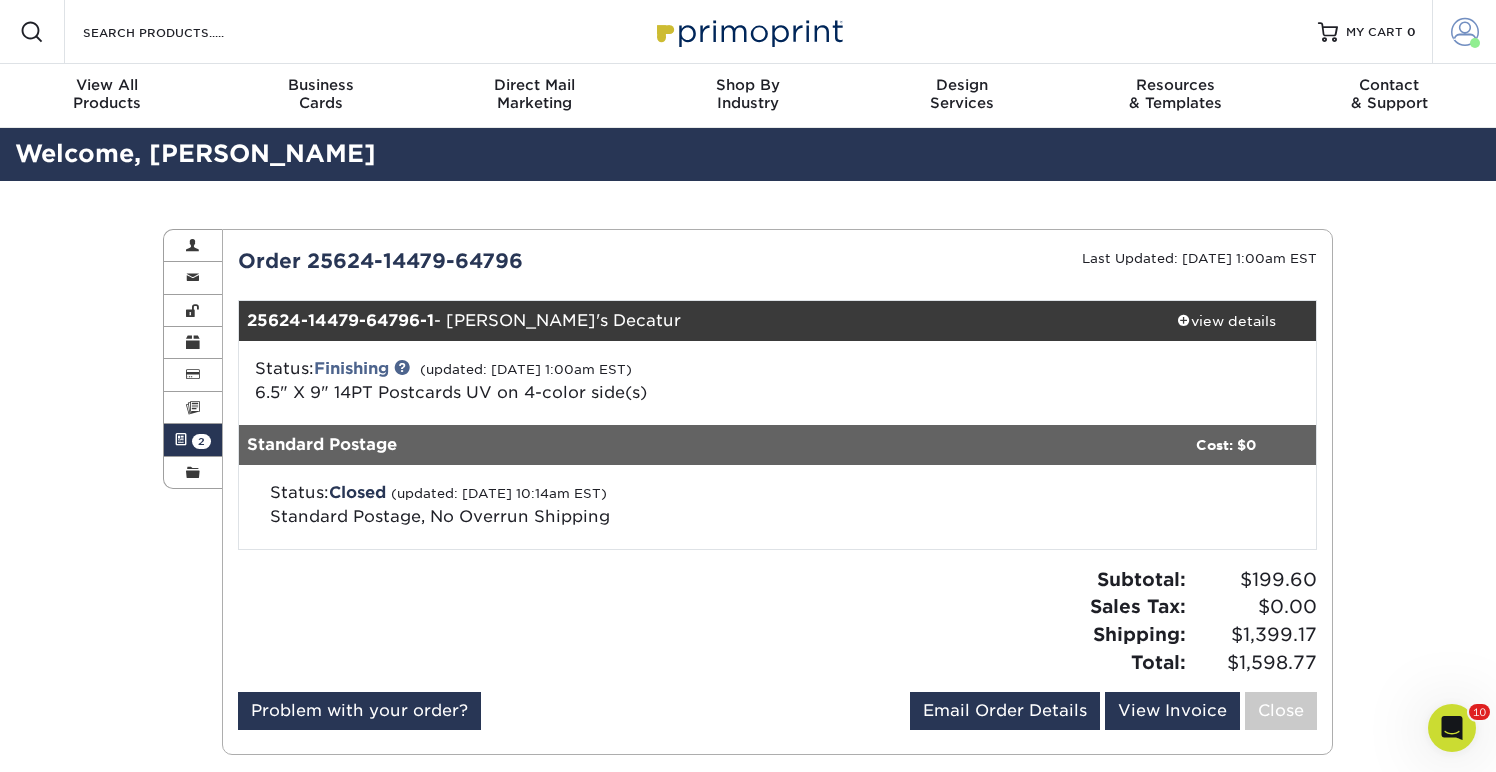 scroll, scrollTop: 0, scrollLeft: 0, axis: both 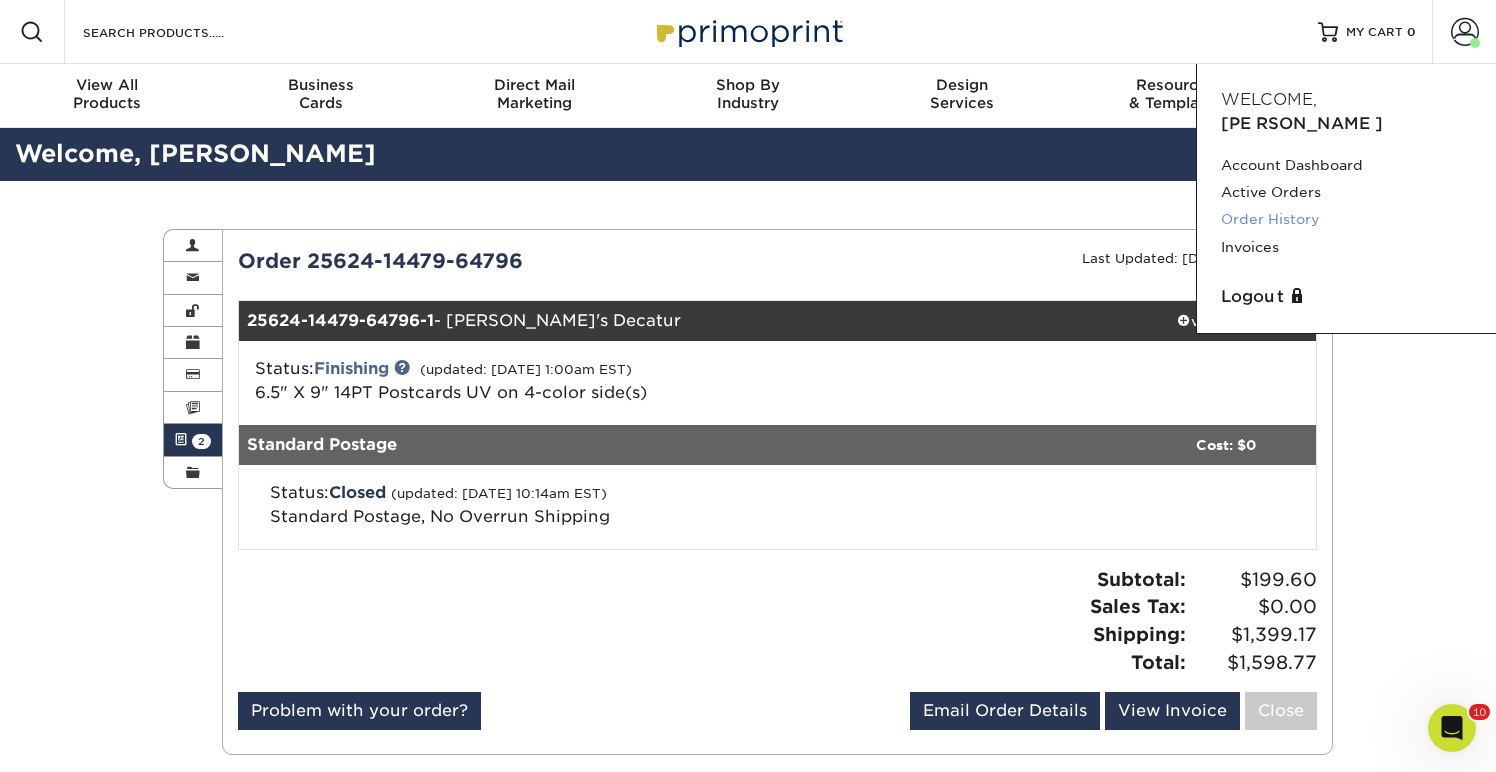 click on "Order History" at bounding box center [1346, 219] 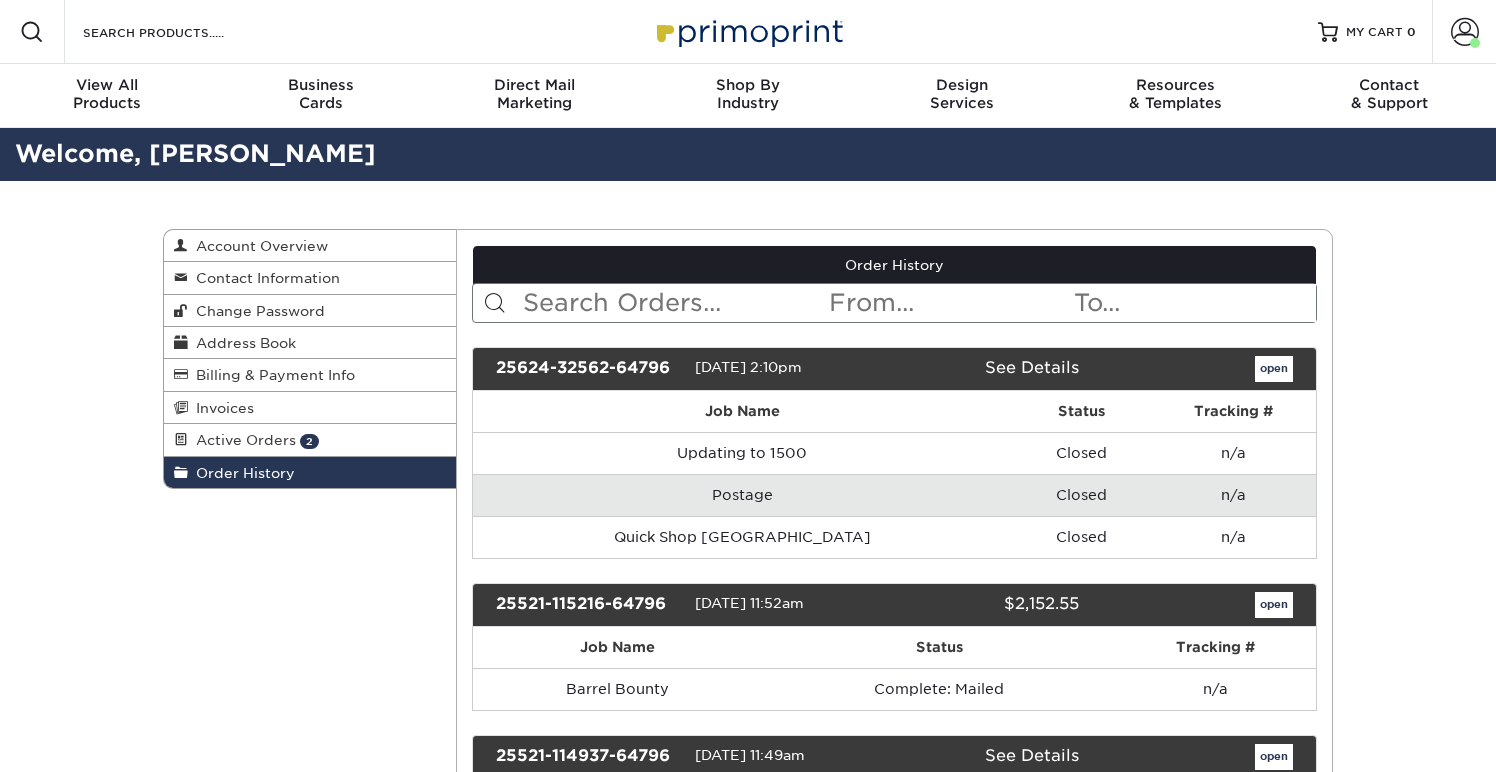 scroll, scrollTop: 0, scrollLeft: 0, axis: both 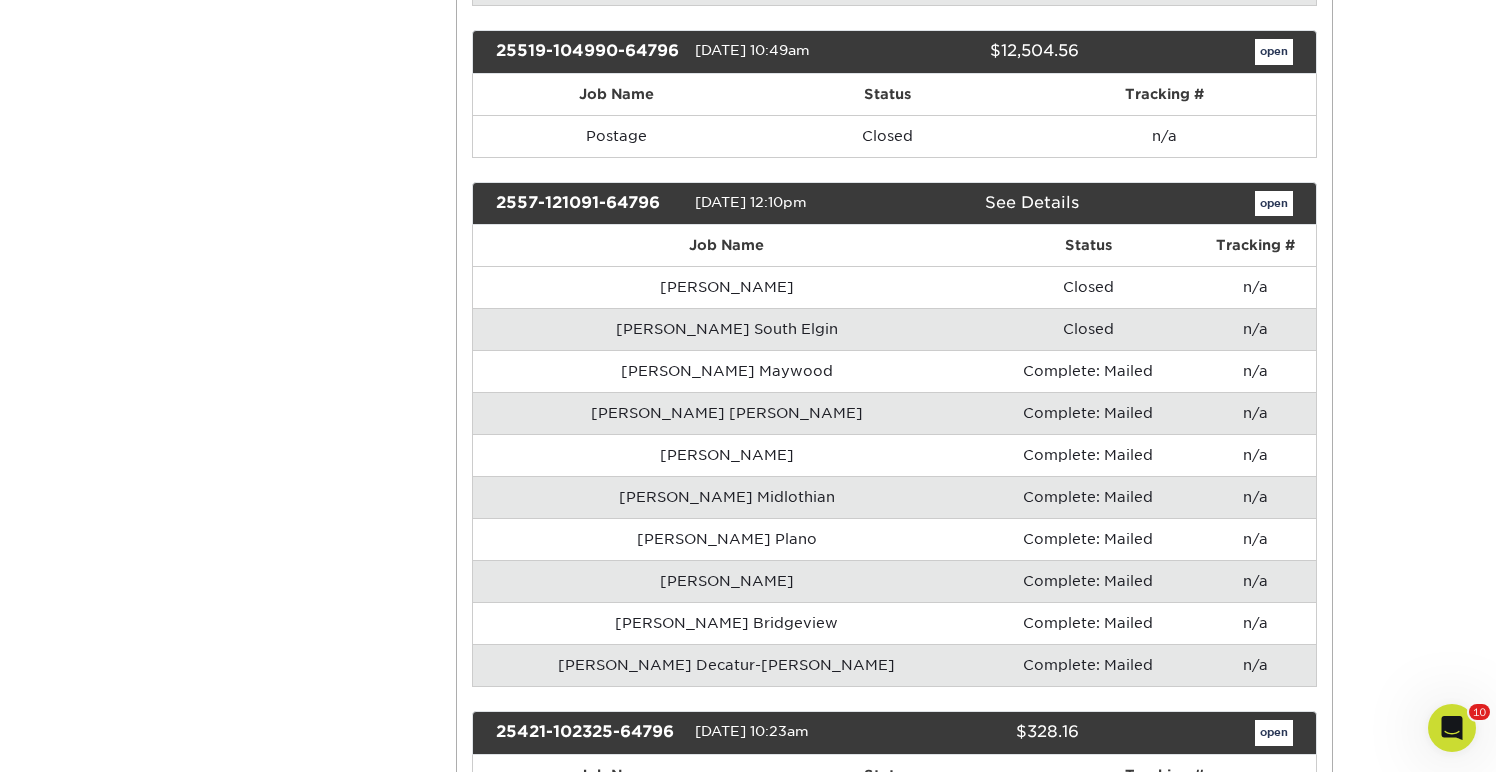 click on "open" at bounding box center (1274, 204) 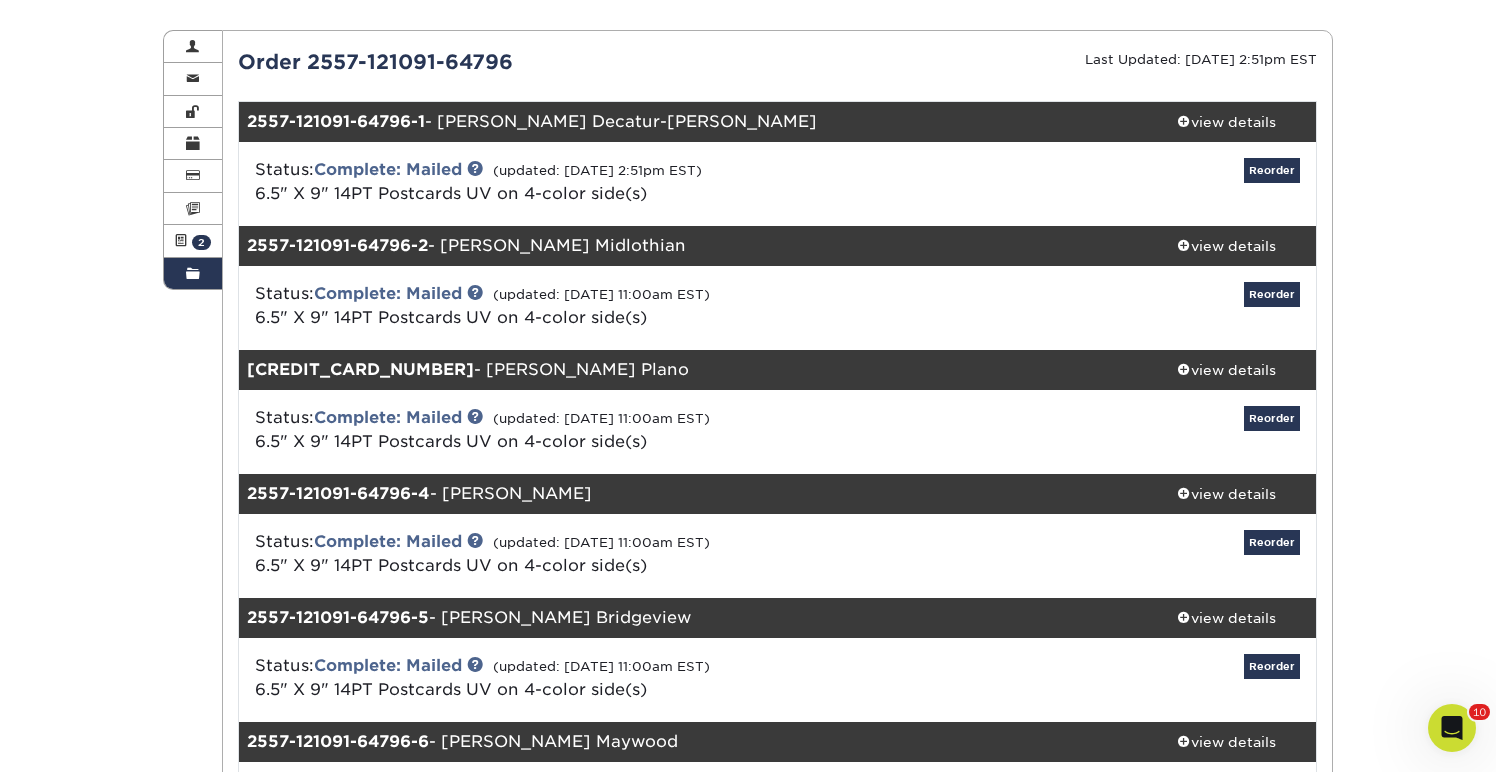 scroll, scrollTop: 201, scrollLeft: 0, axis: vertical 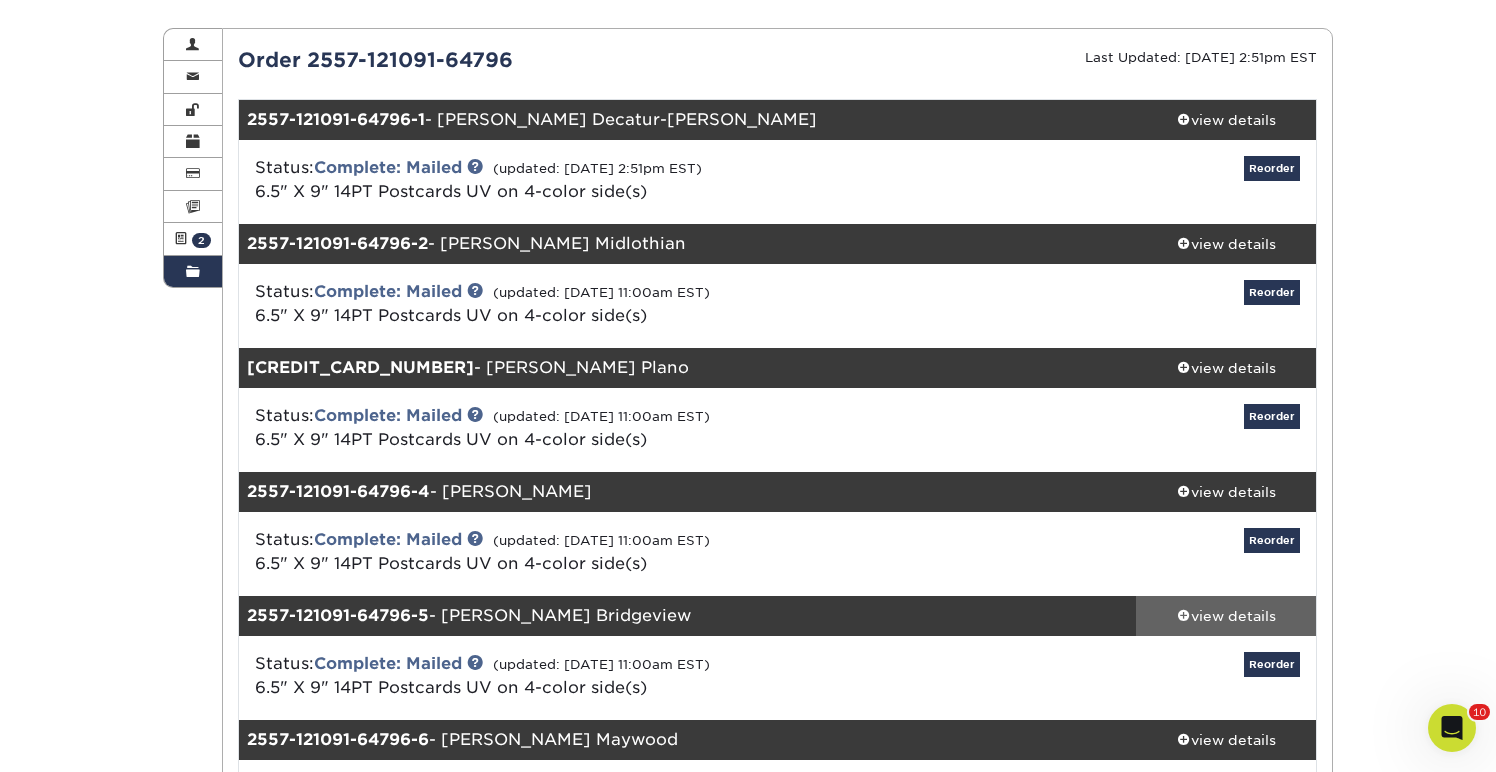 click on "view details" at bounding box center (1226, 616) 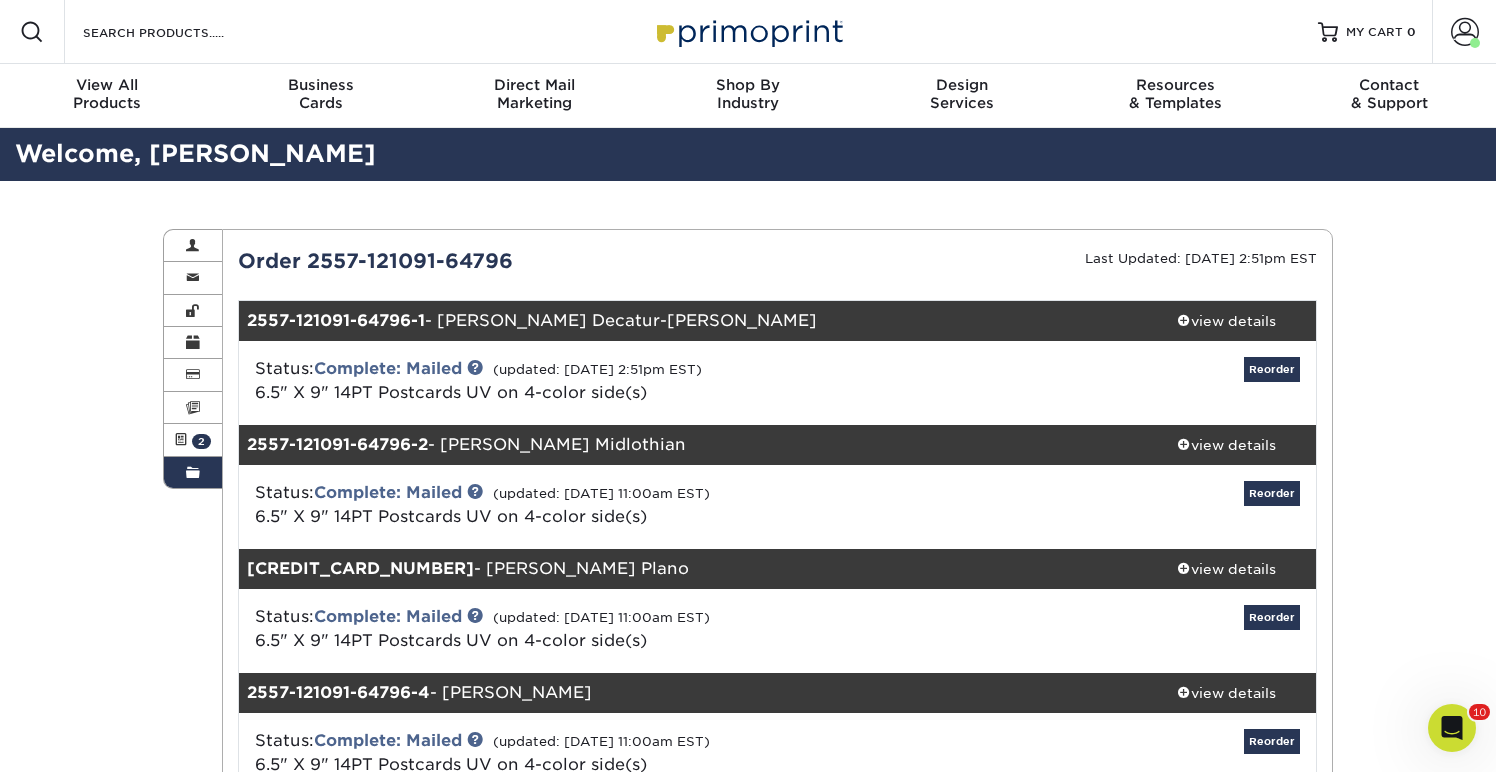 scroll, scrollTop: 0, scrollLeft: 0, axis: both 